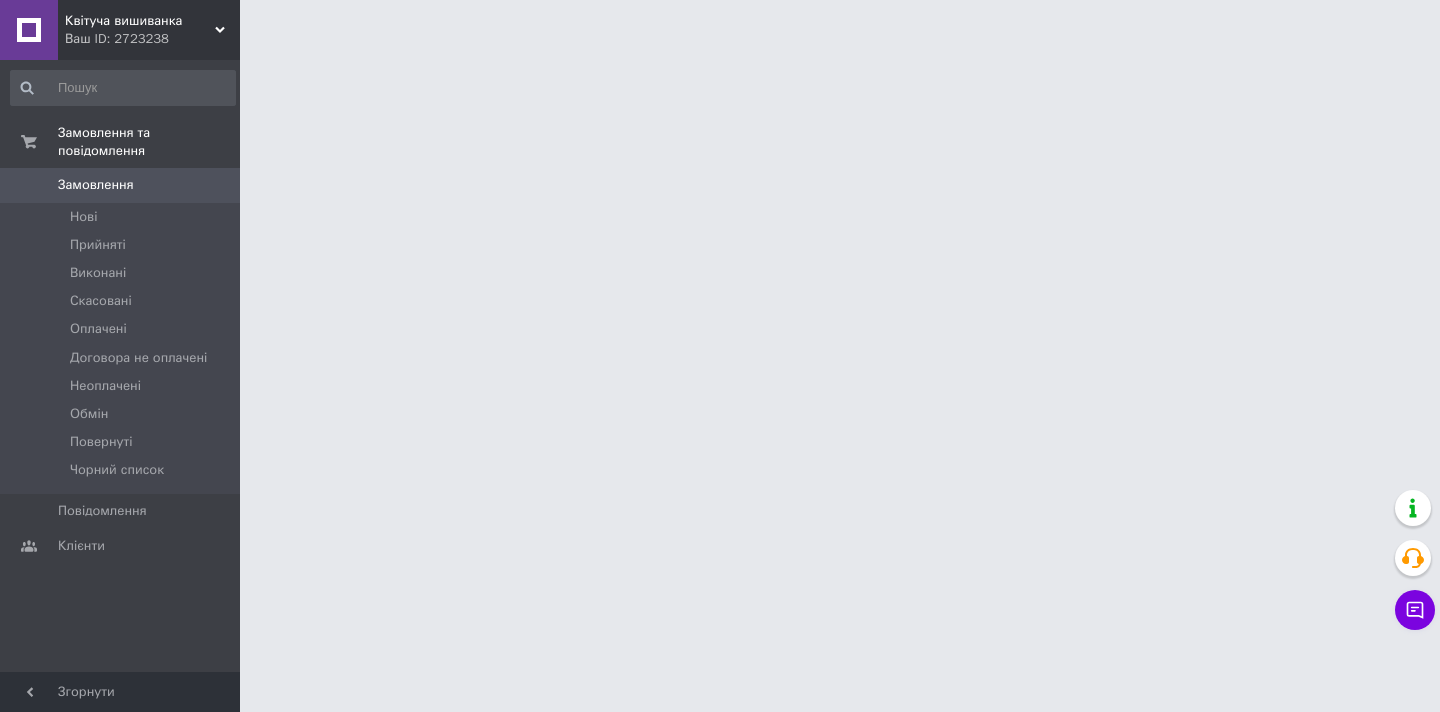 scroll, scrollTop: 0, scrollLeft: 0, axis: both 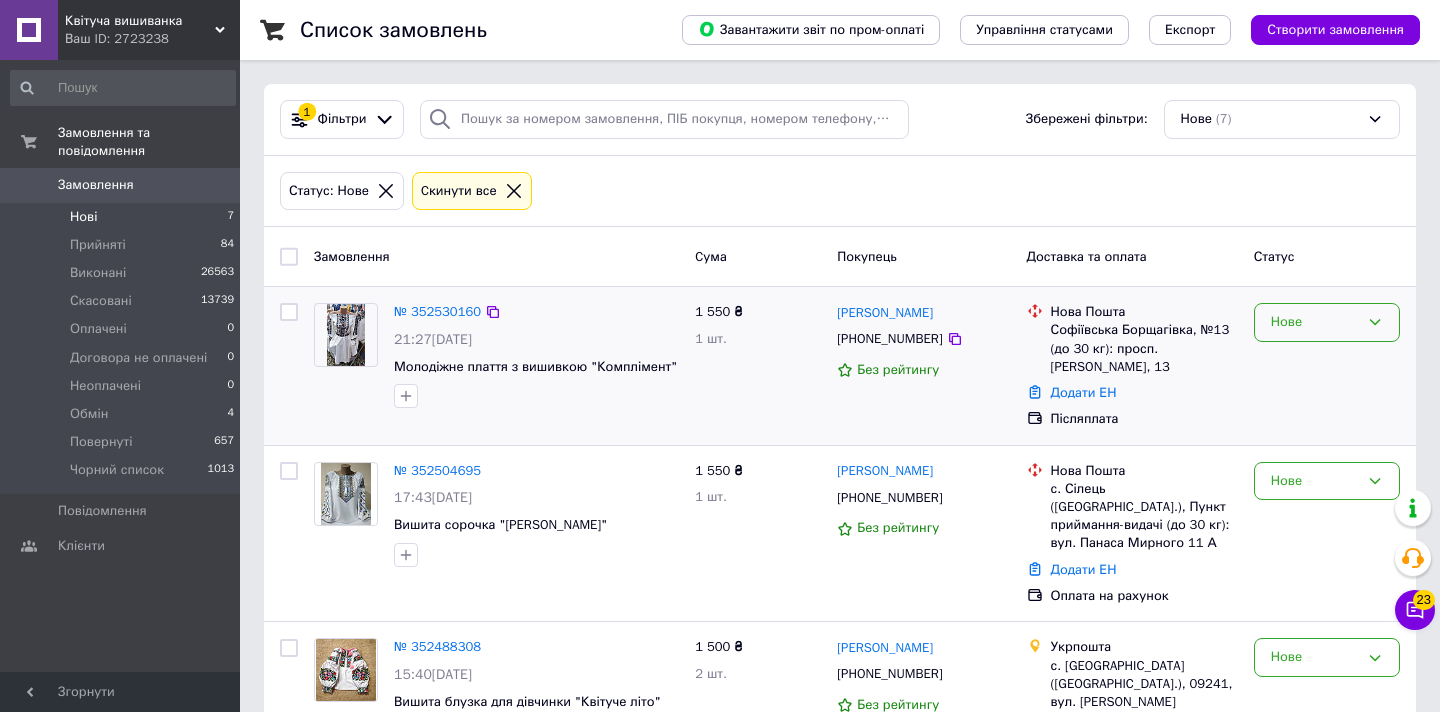 click 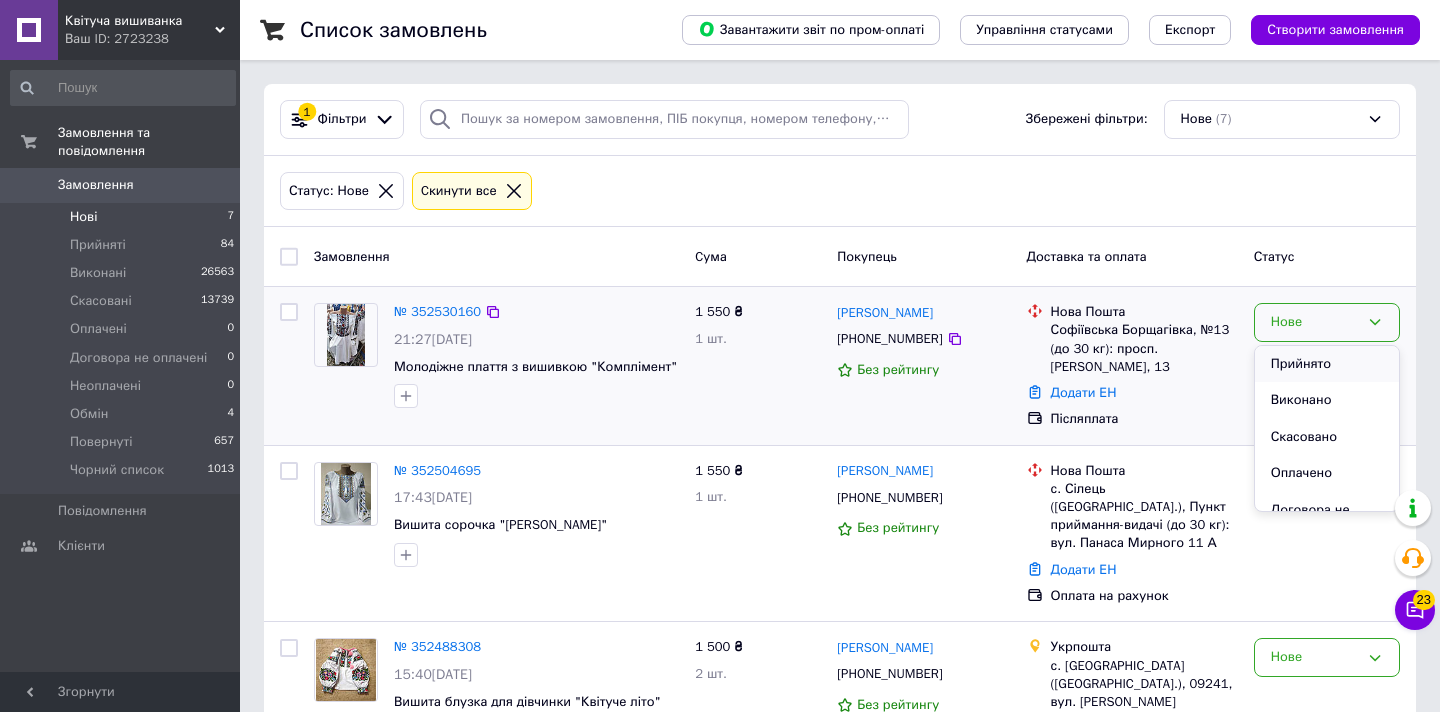 click on "Прийнято" at bounding box center (1327, 364) 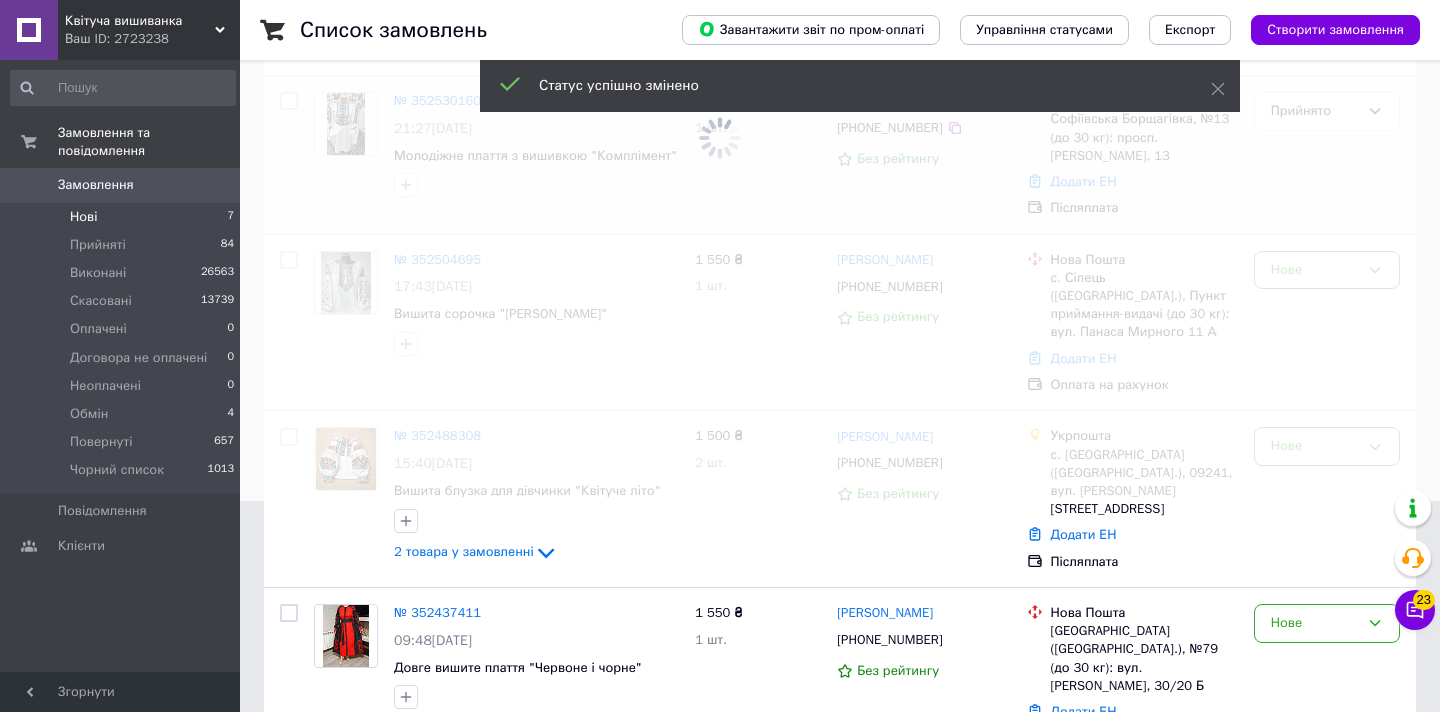 scroll, scrollTop: 217, scrollLeft: 0, axis: vertical 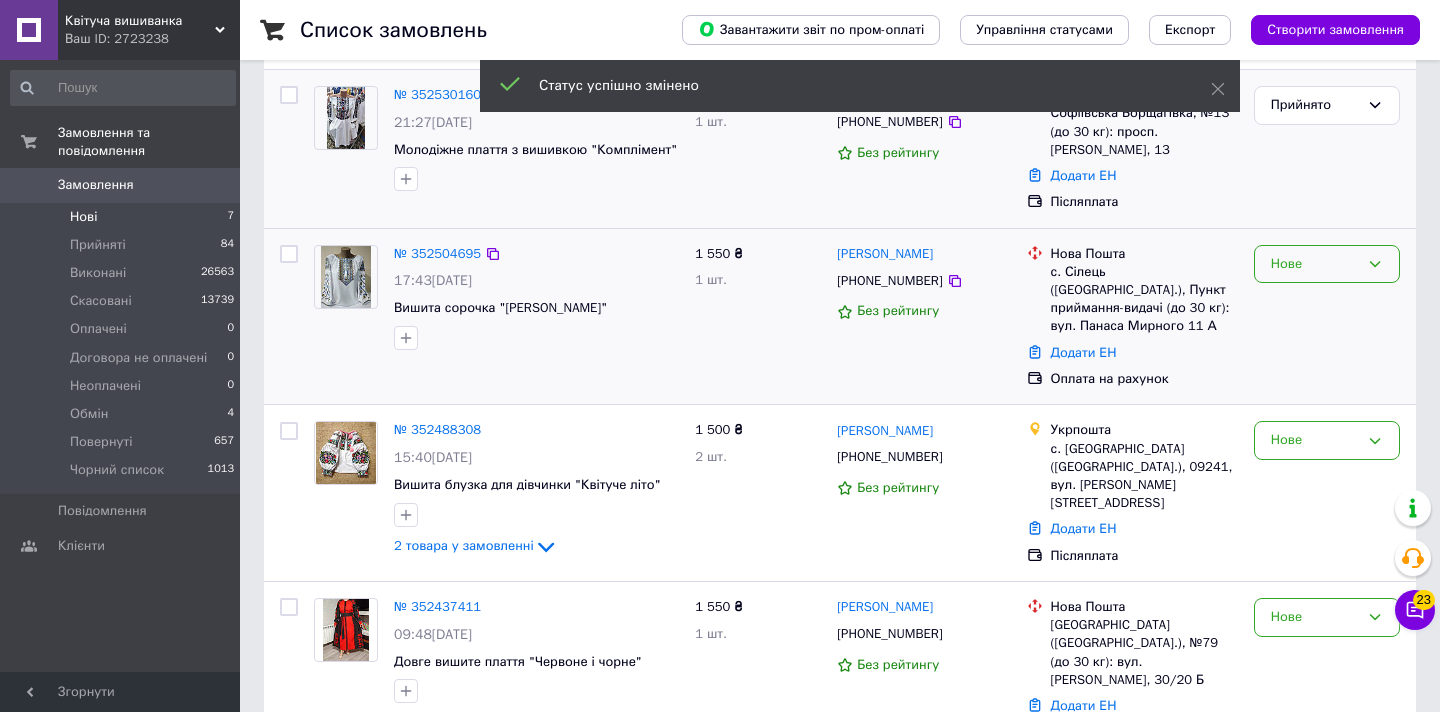 click 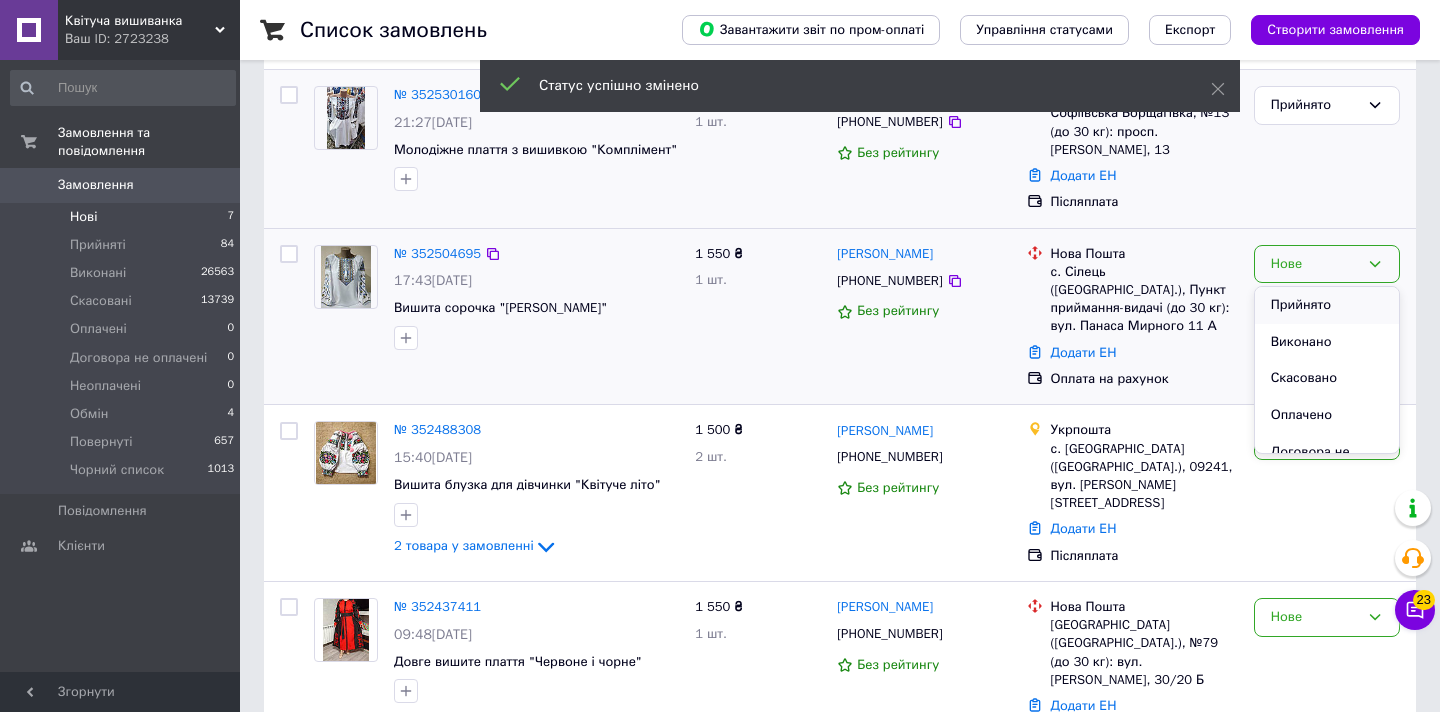 click on "Прийнято" at bounding box center (1327, 305) 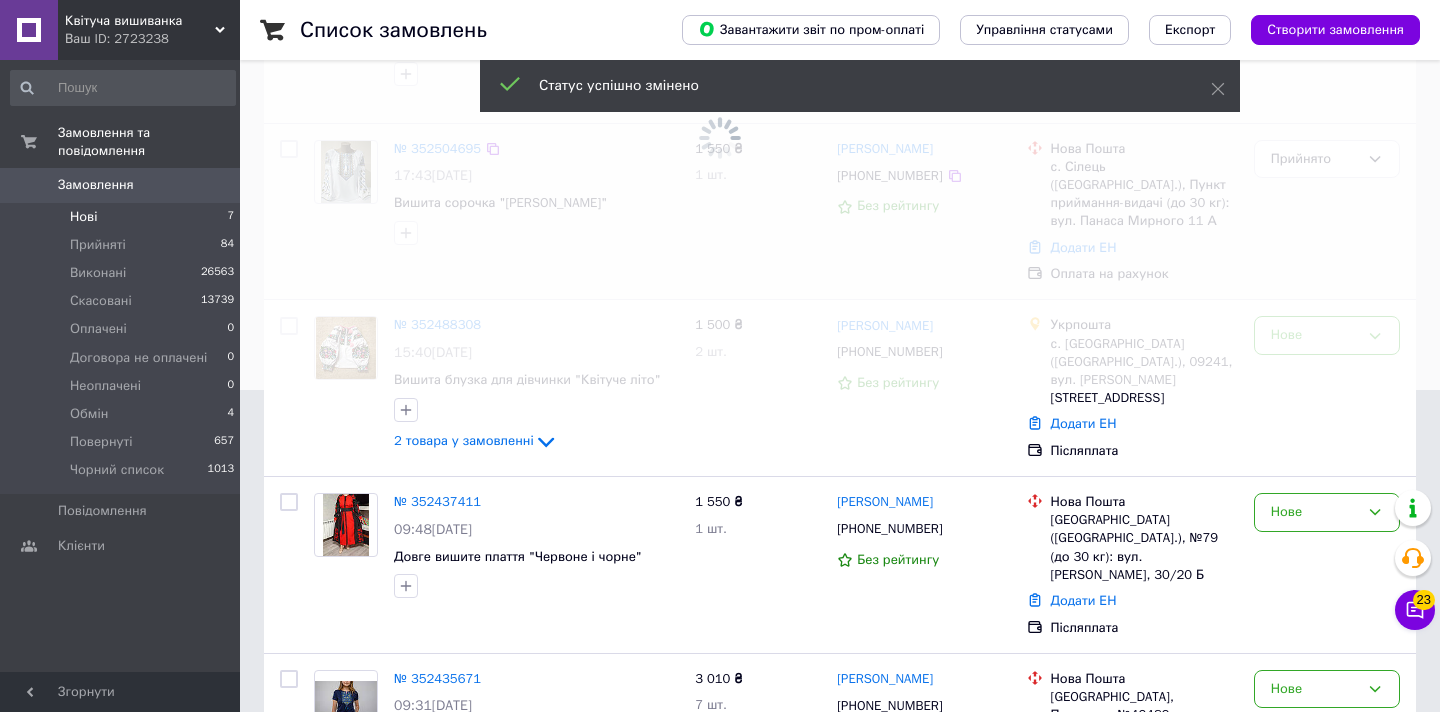 scroll, scrollTop: 357, scrollLeft: 0, axis: vertical 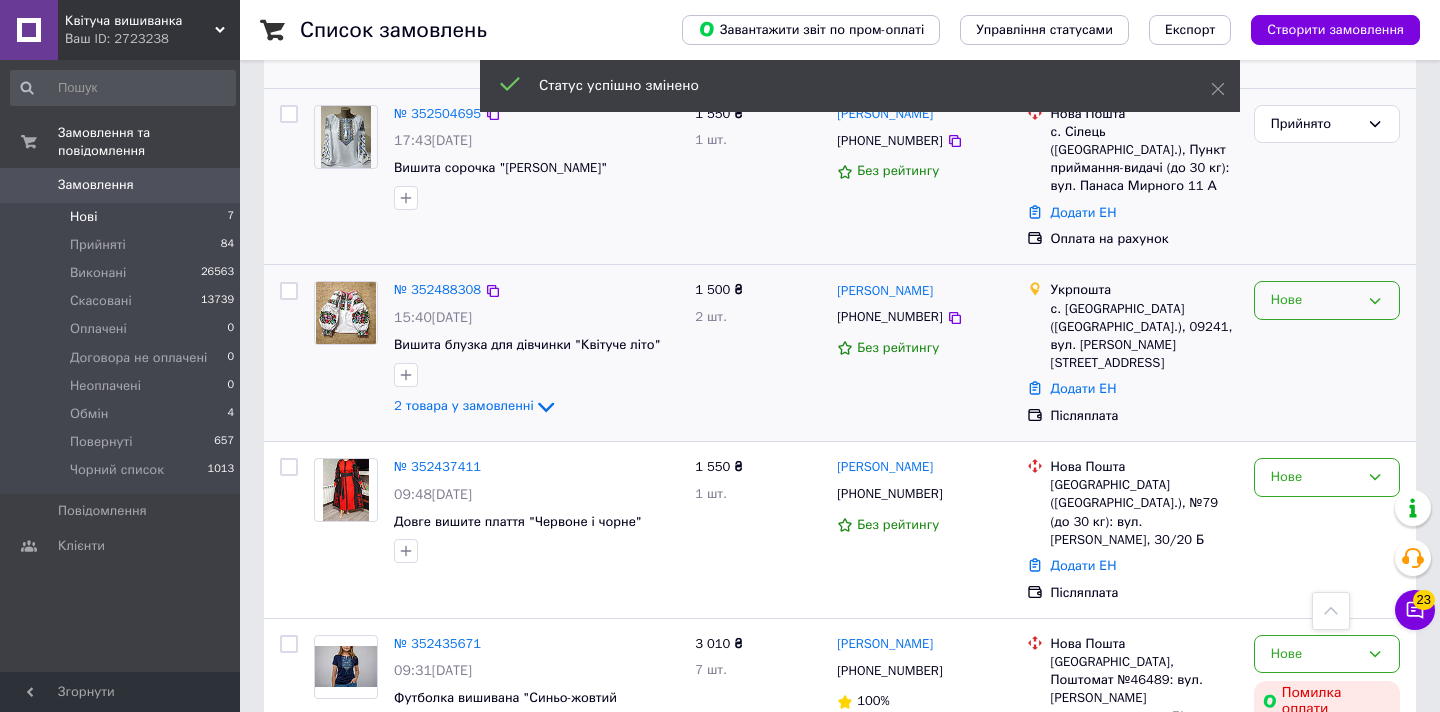 click 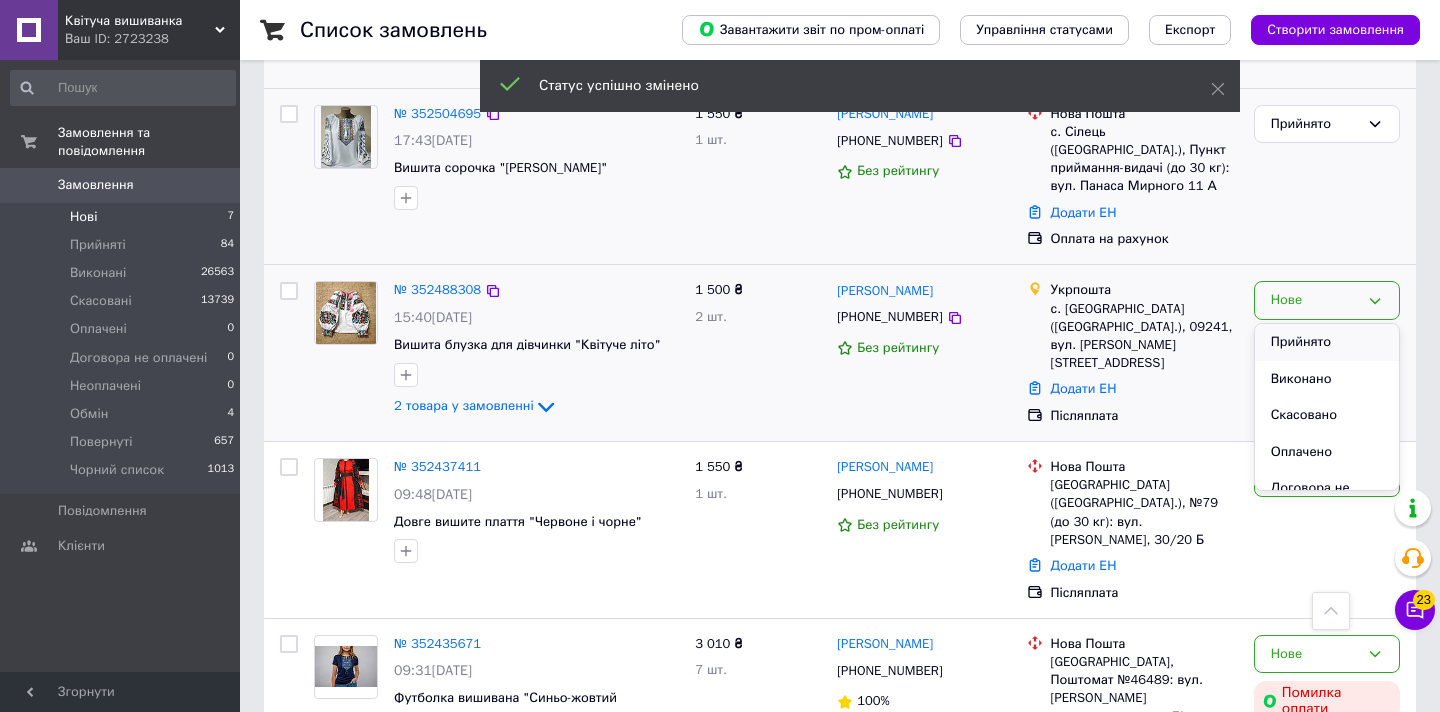 click on "Прийнято" at bounding box center [1327, 342] 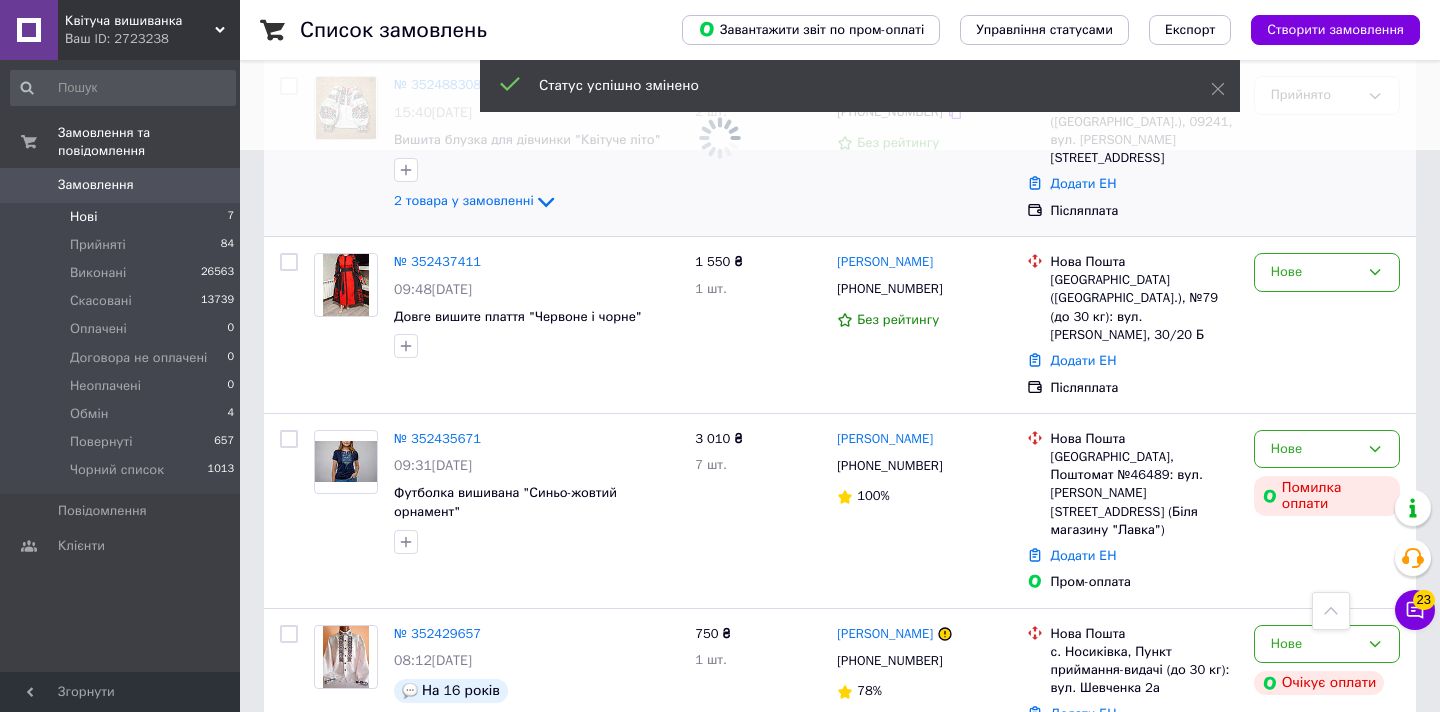 scroll, scrollTop: 566, scrollLeft: 0, axis: vertical 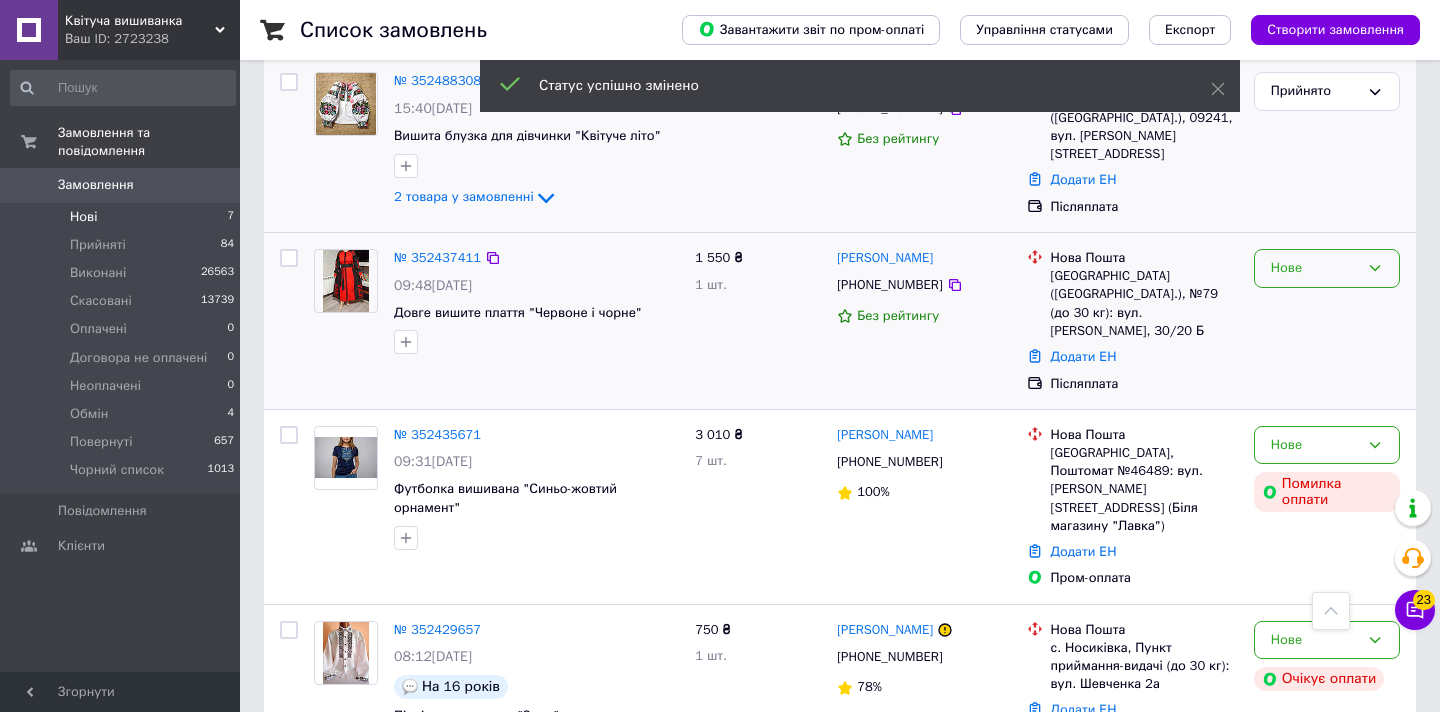 click 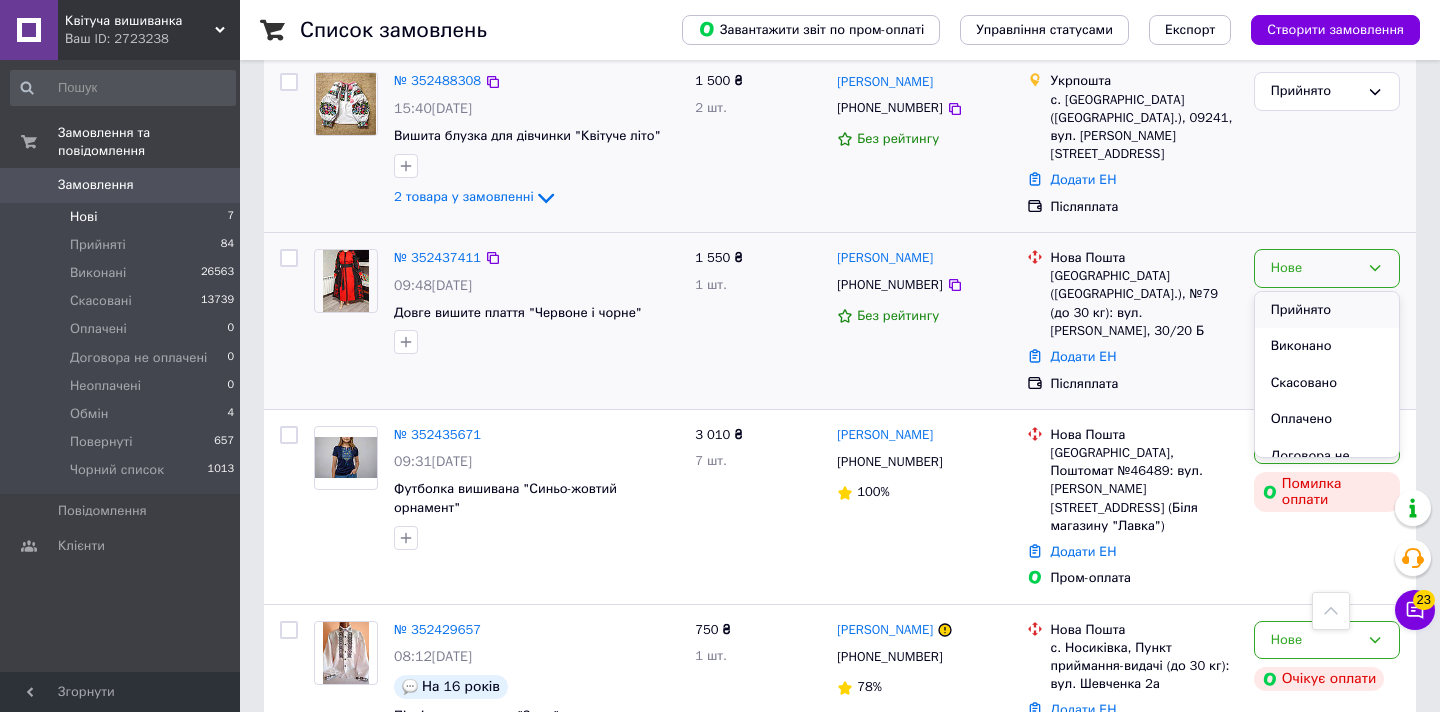 click on "Прийнято" at bounding box center [1327, 310] 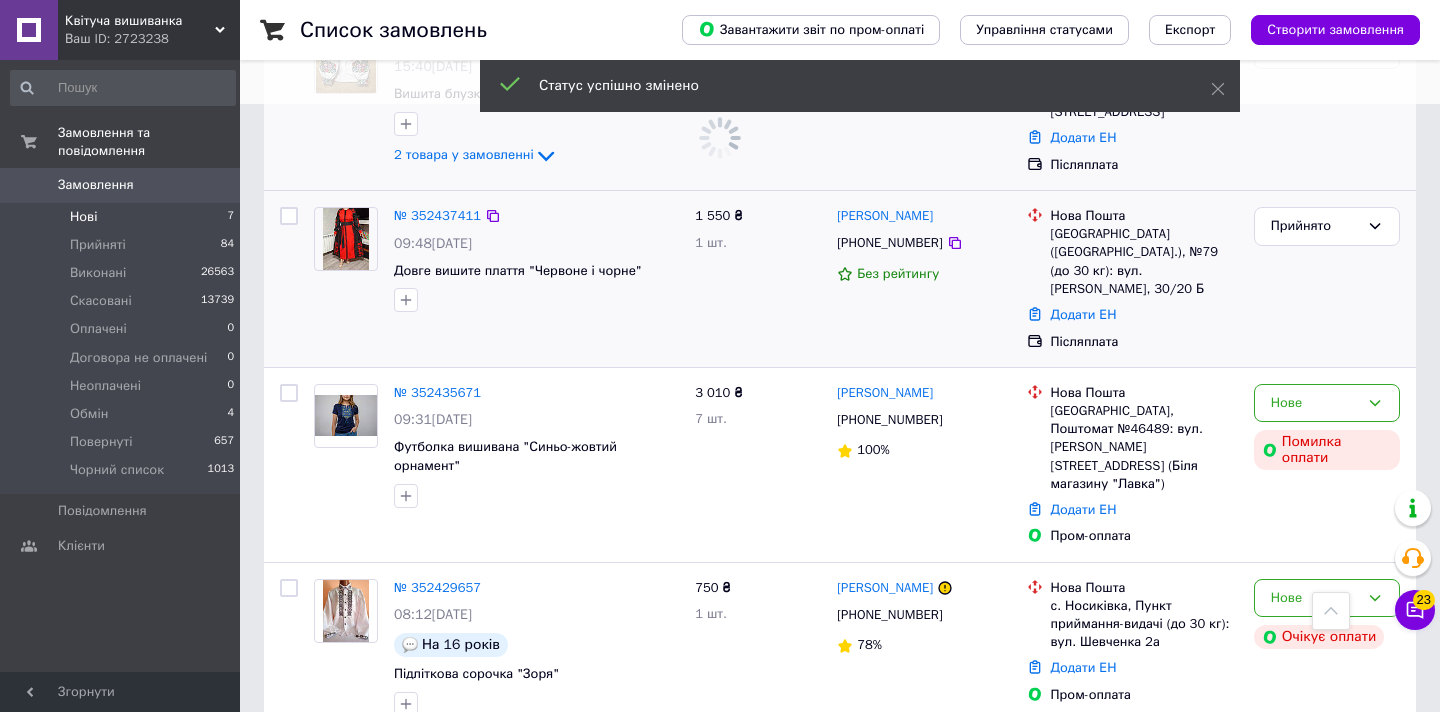 scroll, scrollTop: 785, scrollLeft: 0, axis: vertical 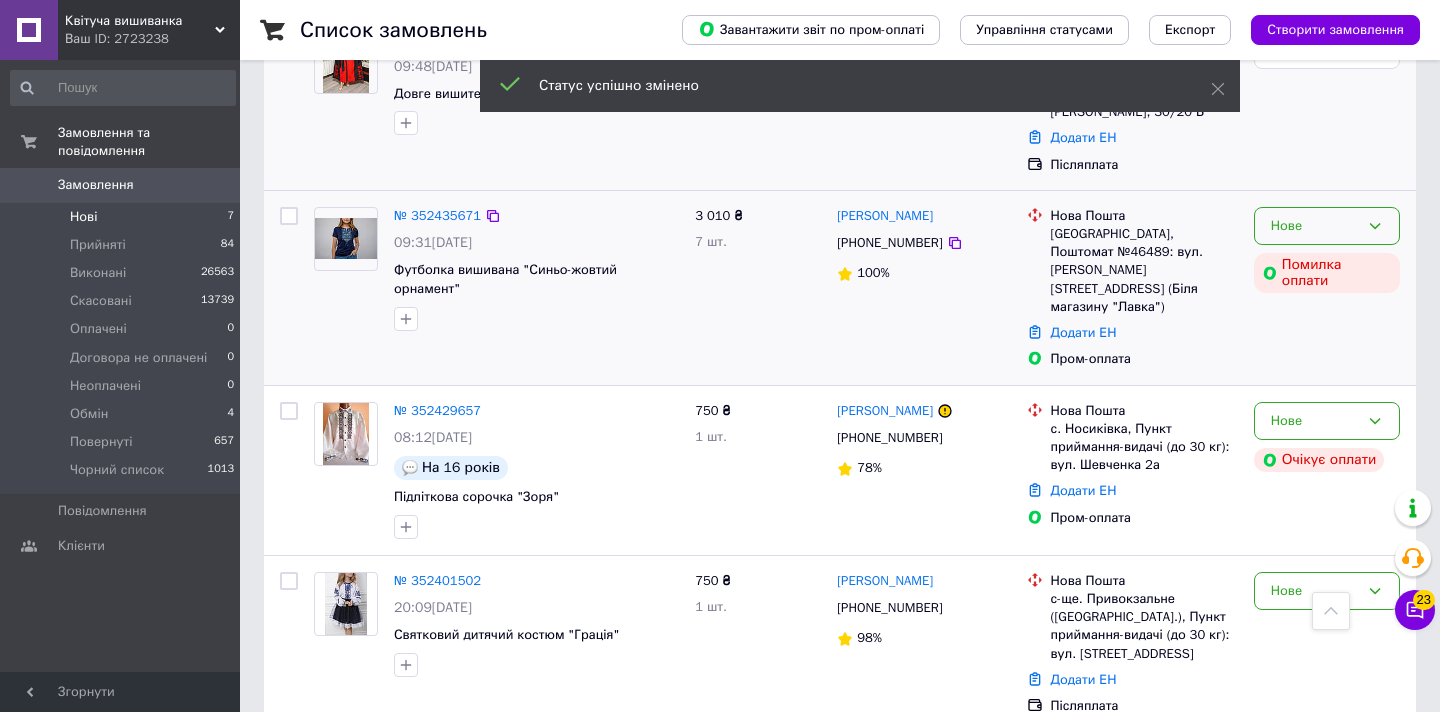 click 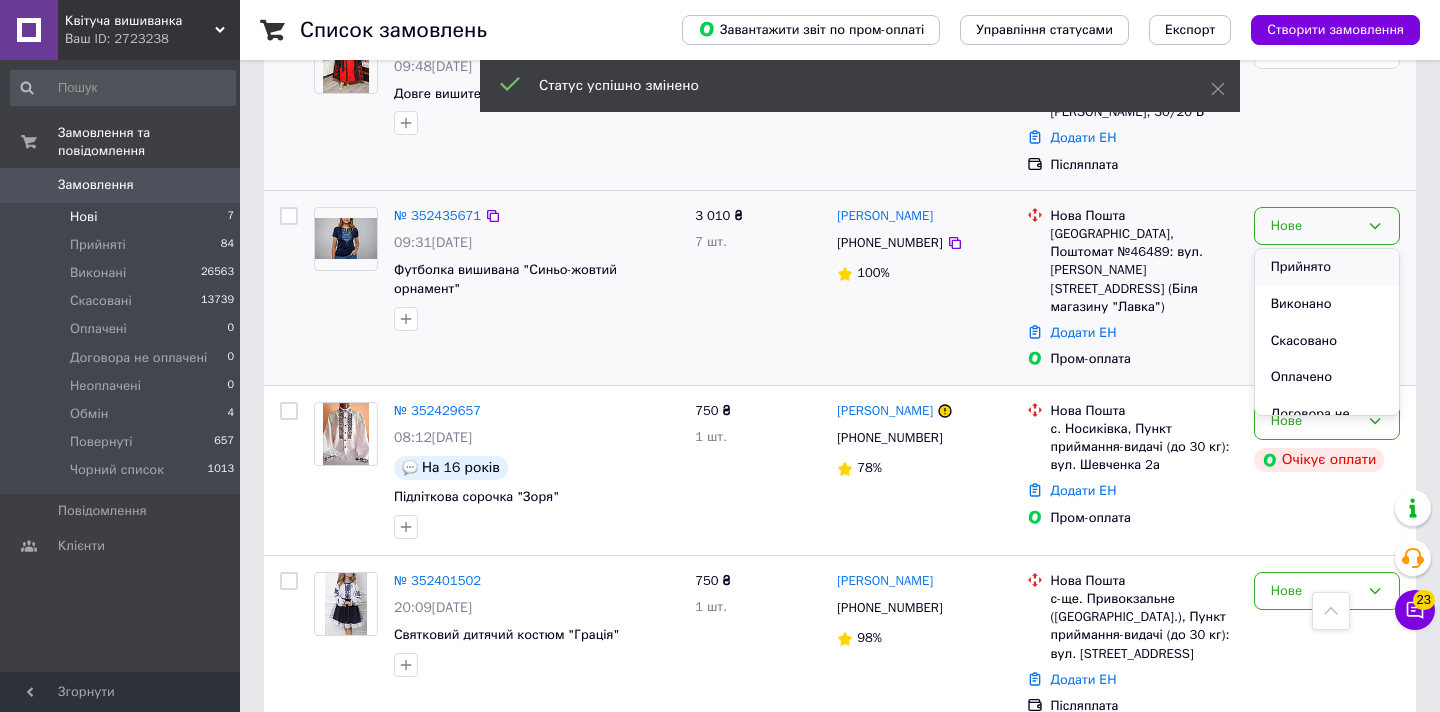 click on "Прийнято" at bounding box center (1327, 267) 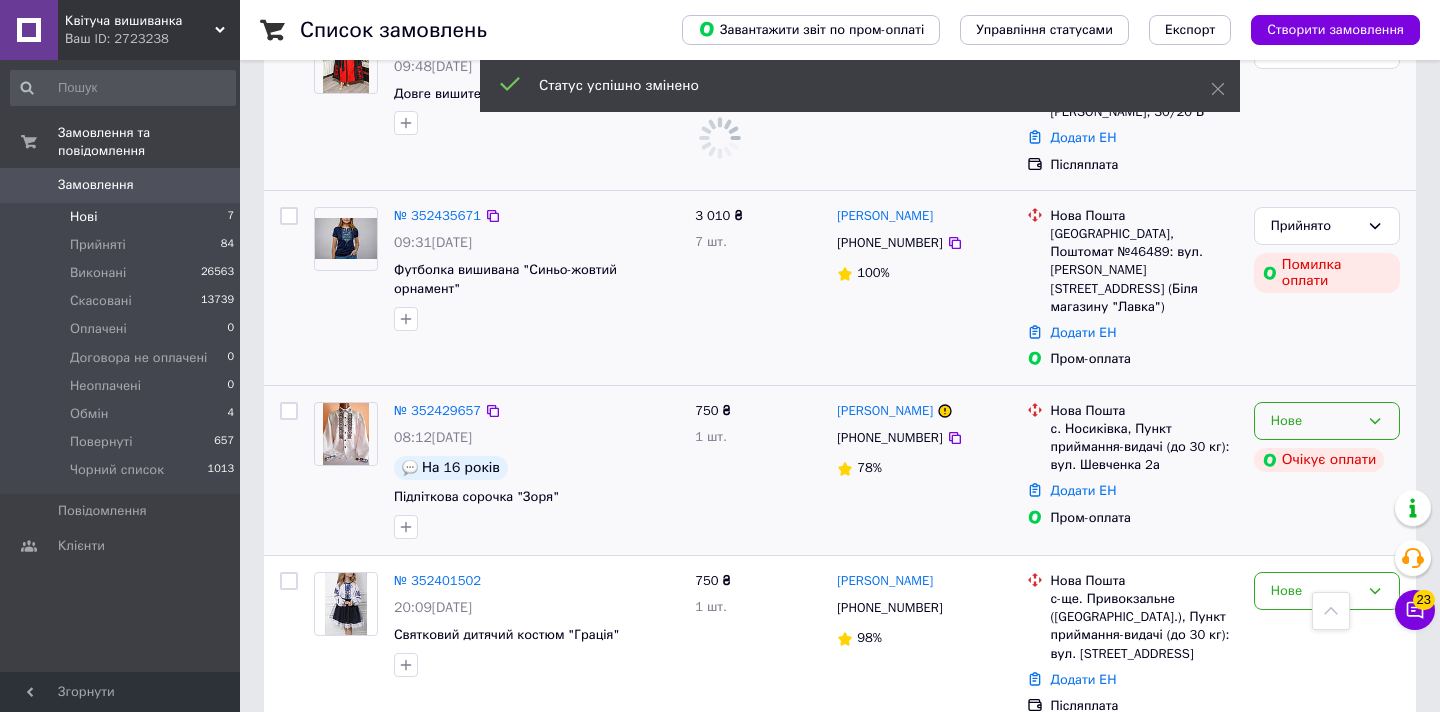 click 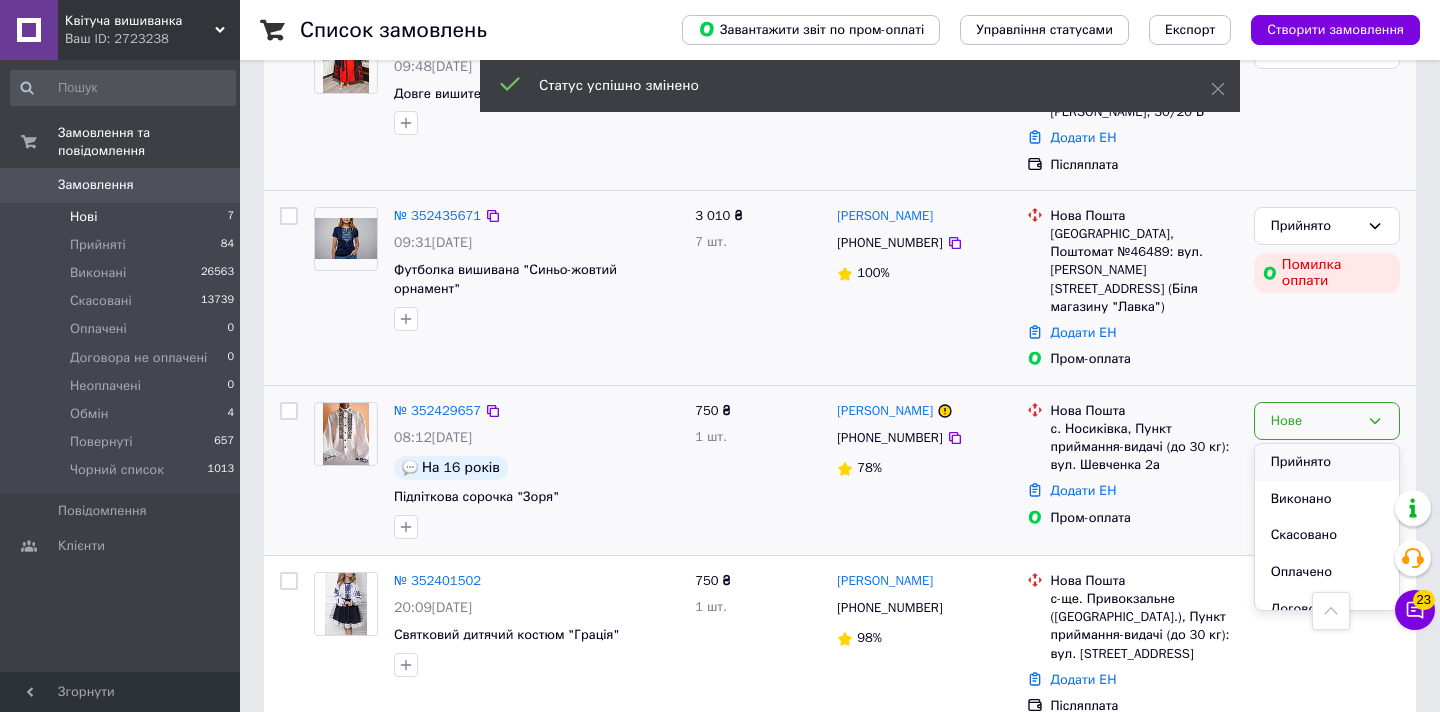 click on "Прийнято" at bounding box center (1327, 462) 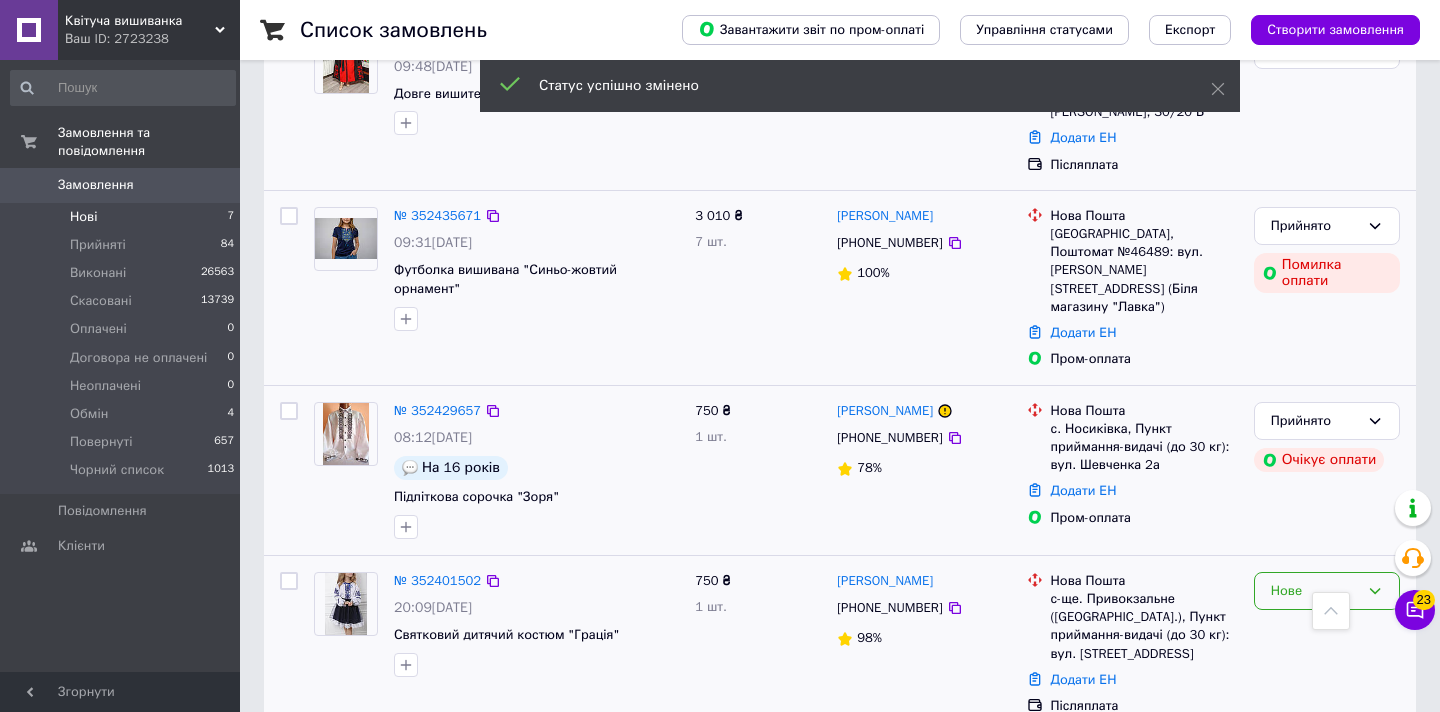 click 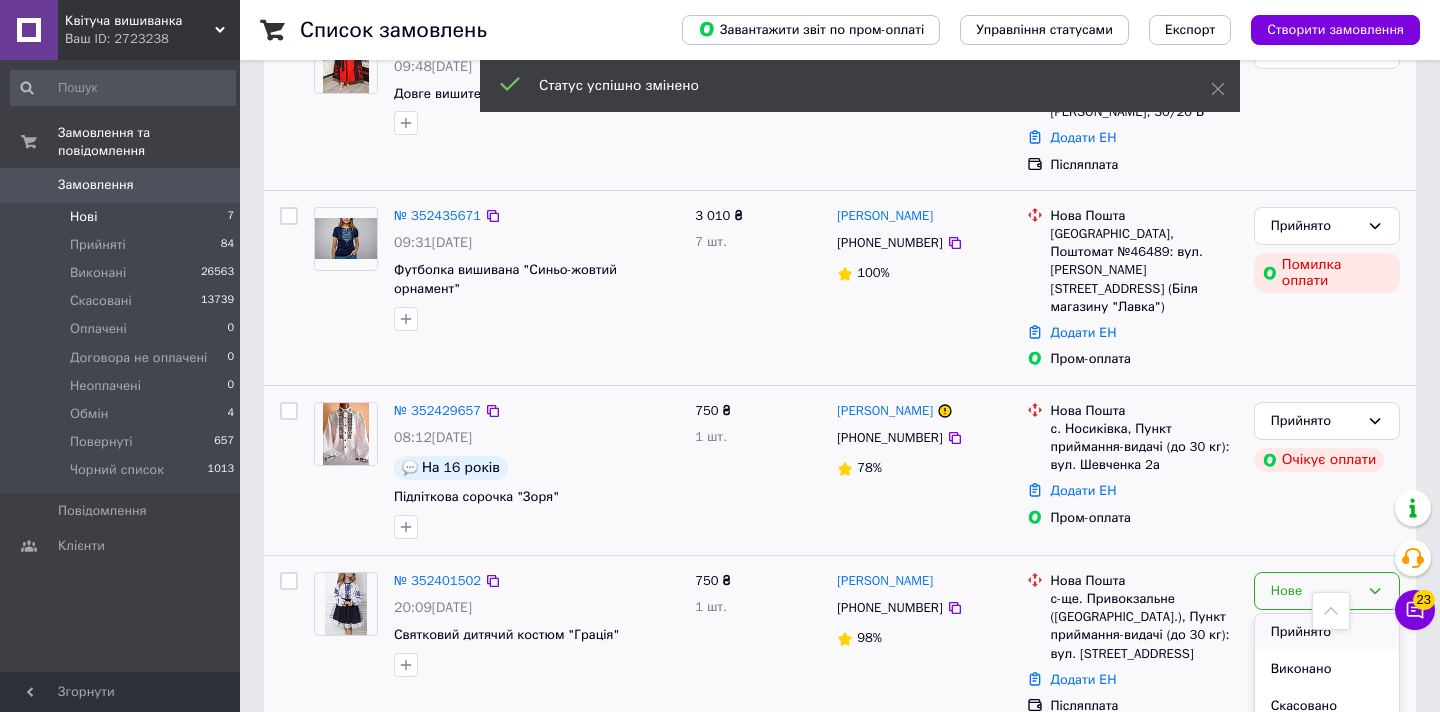 click on "Прийнято" at bounding box center (1327, 632) 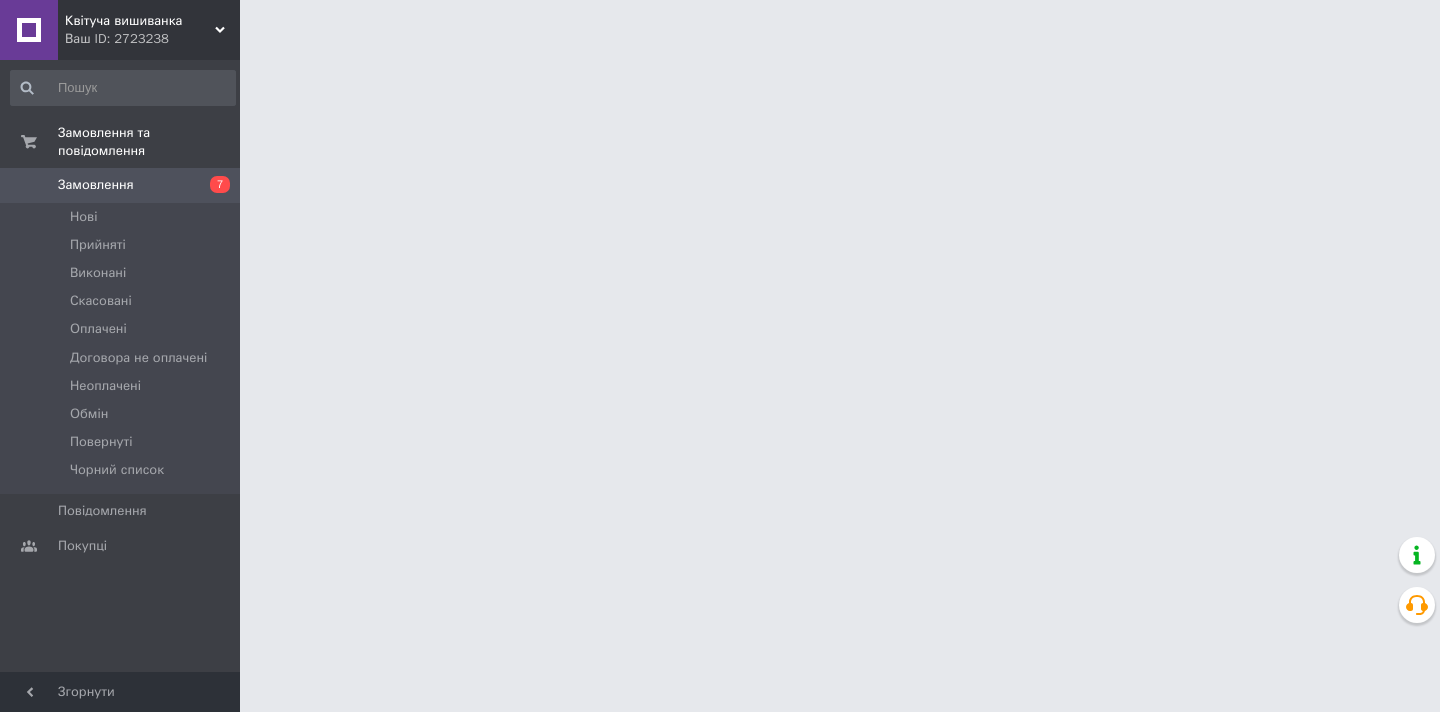 scroll, scrollTop: 0, scrollLeft: 0, axis: both 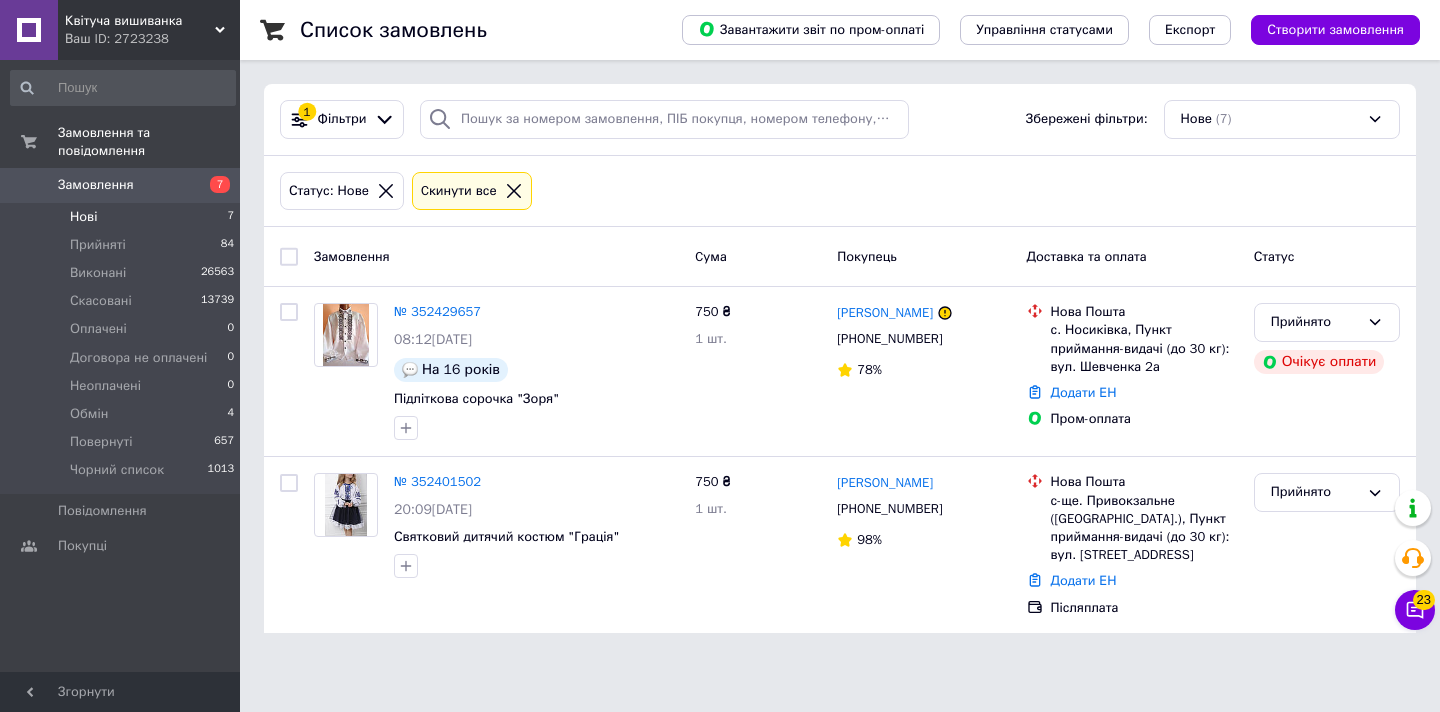 click on "Нові" at bounding box center (83, 217) 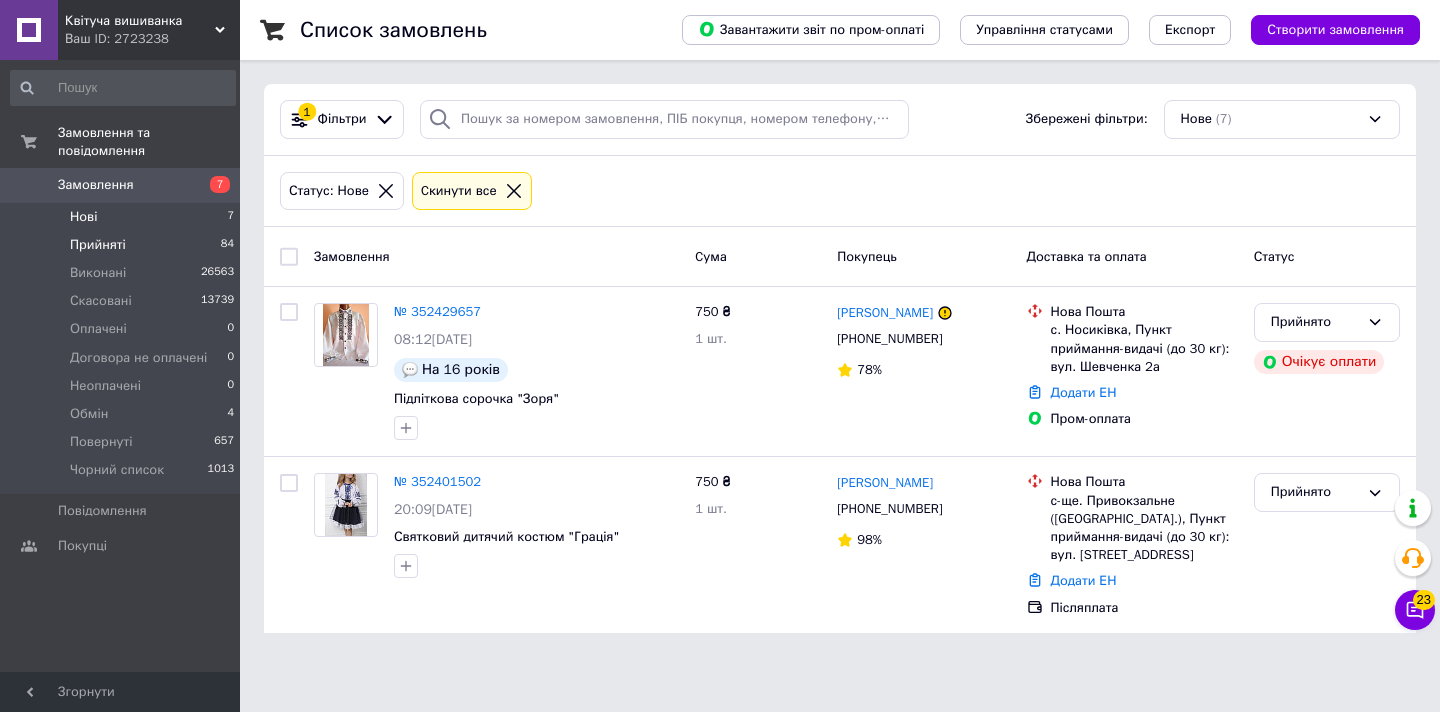 click on "Прийняті" at bounding box center (98, 245) 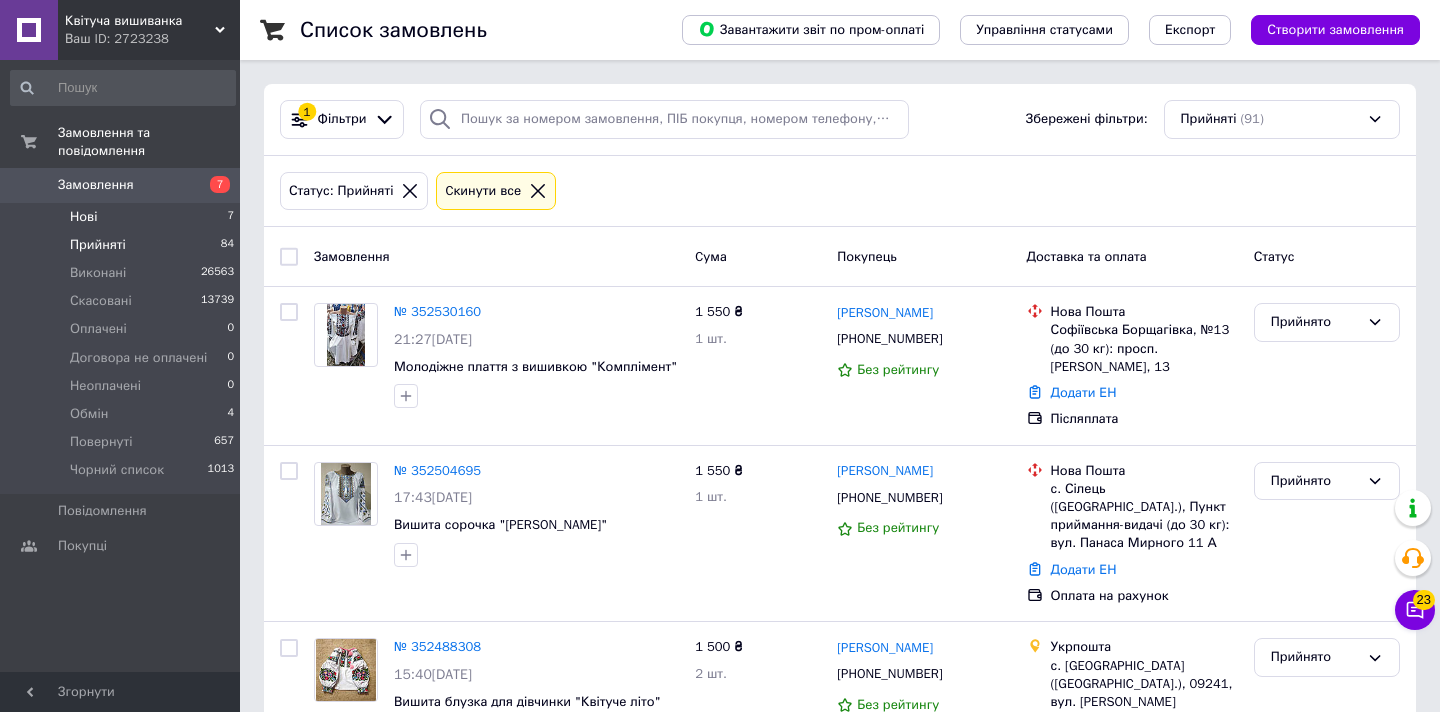 click on "Нові" at bounding box center (83, 217) 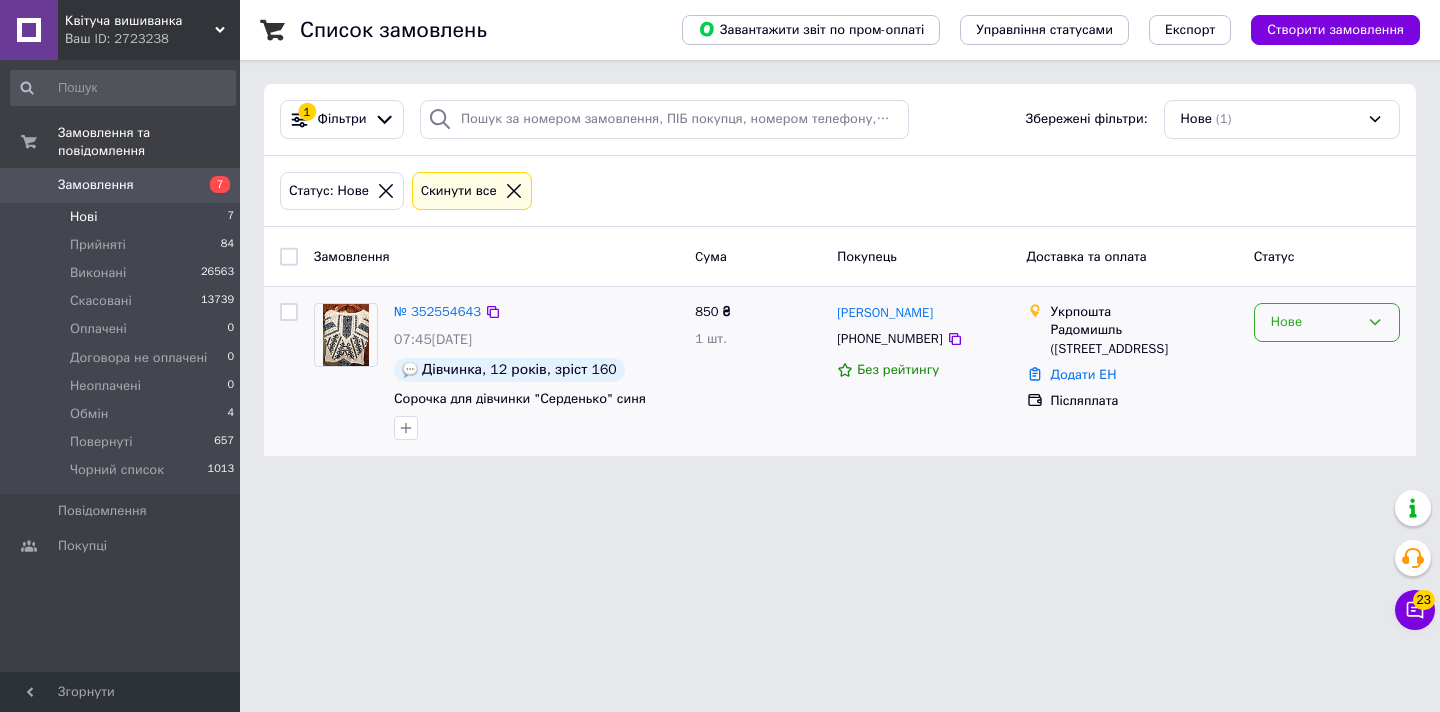 click 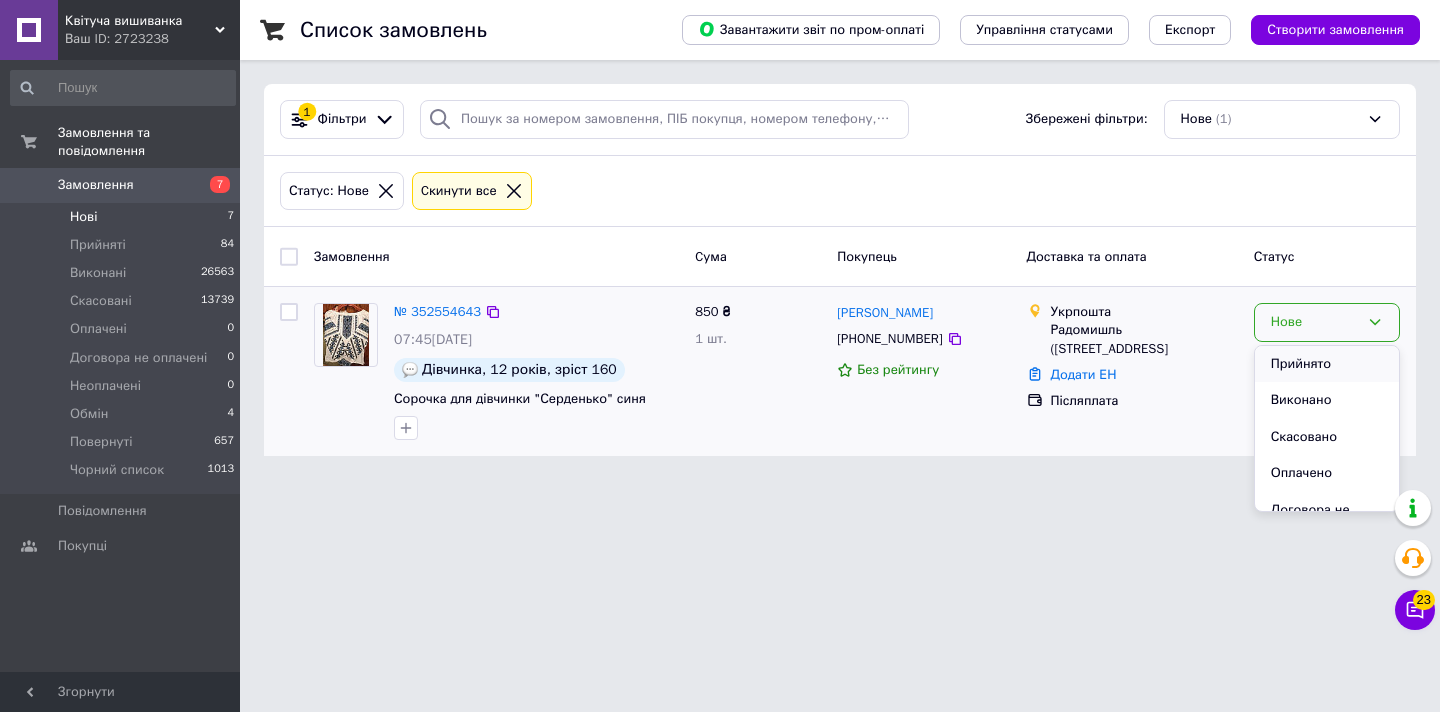 click on "Прийнято" at bounding box center (1327, 364) 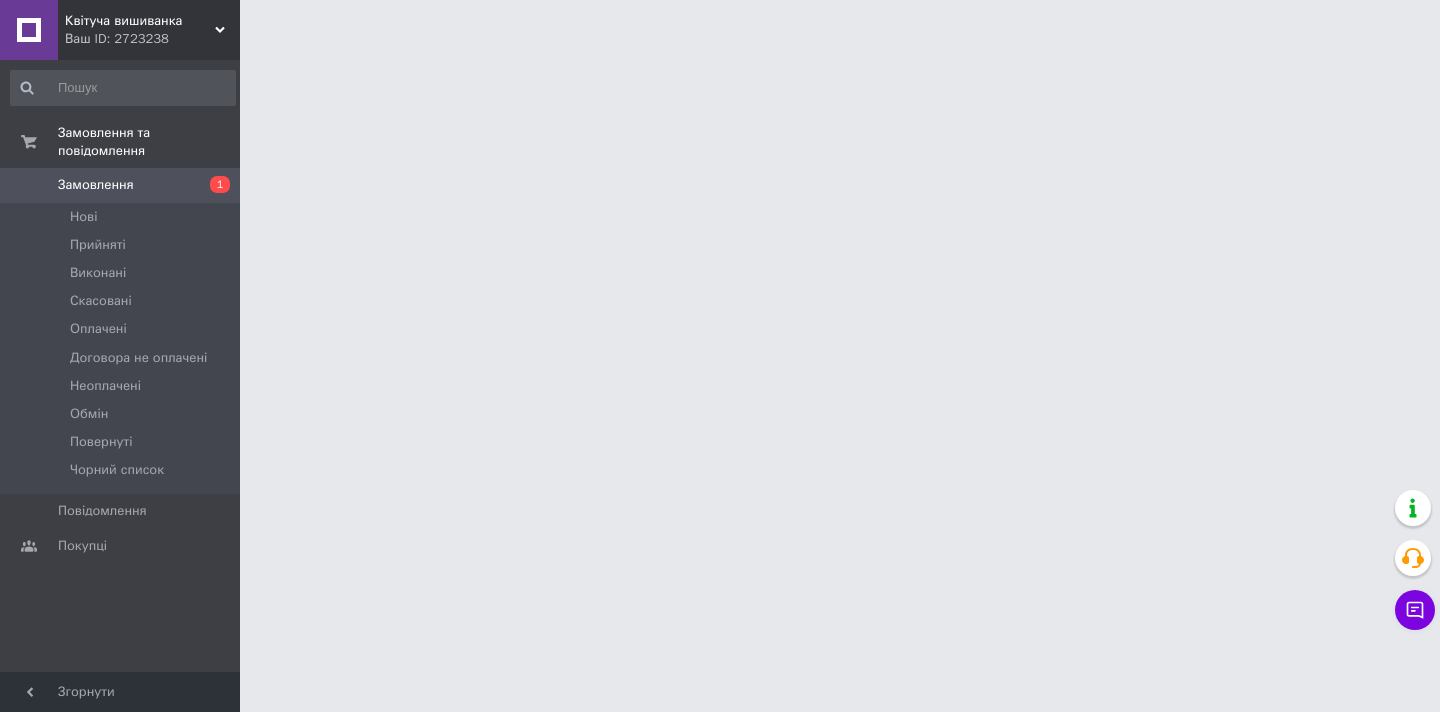 scroll, scrollTop: 0, scrollLeft: 0, axis: both 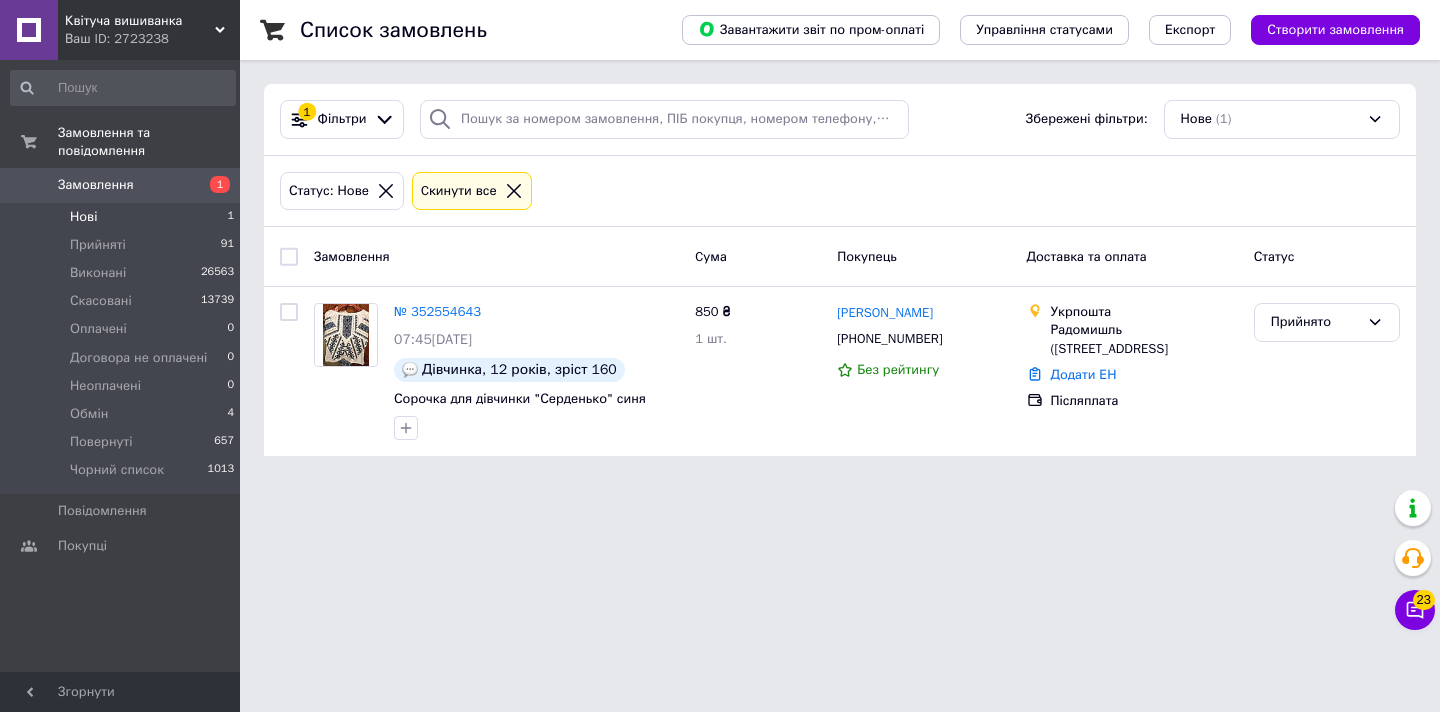 click on "Нові" at bounding box center [83, 217] 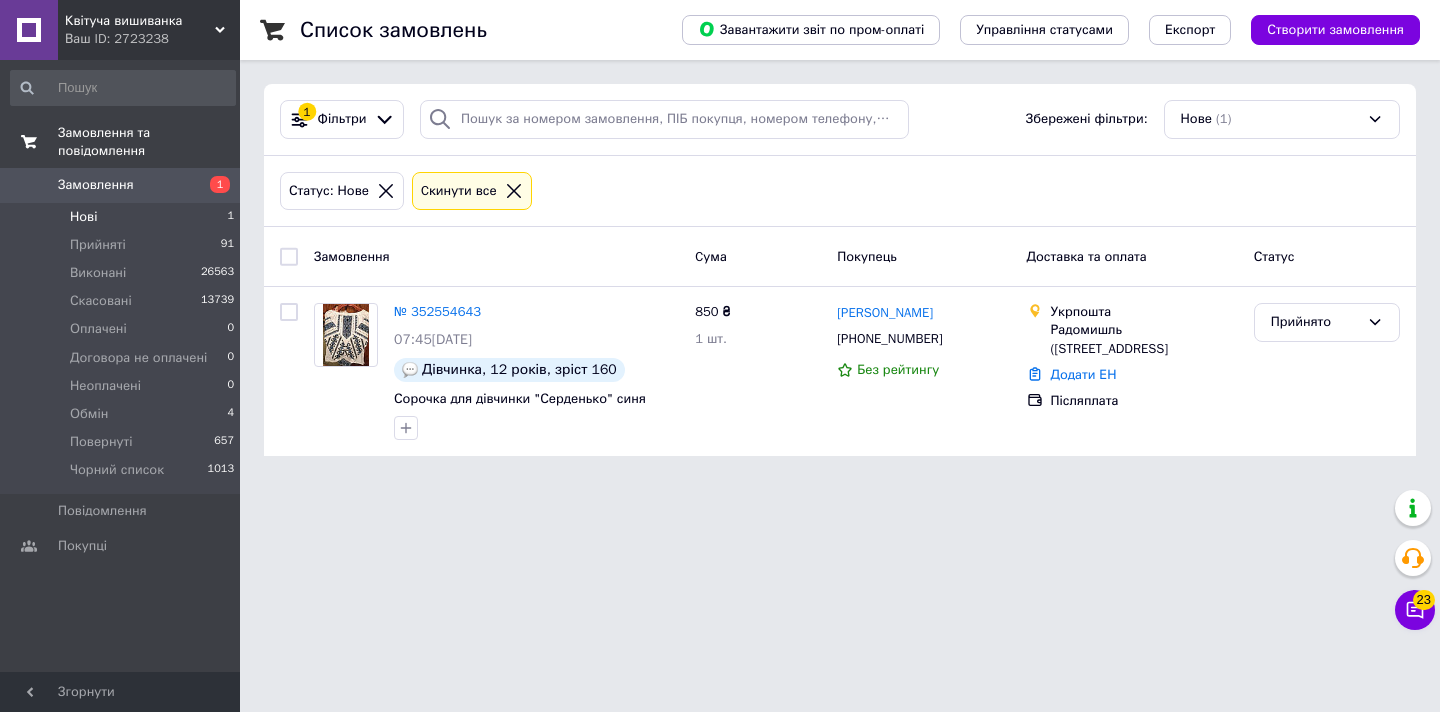 click on "Замовлення та повідомлення" at bounding box center [149, 142] 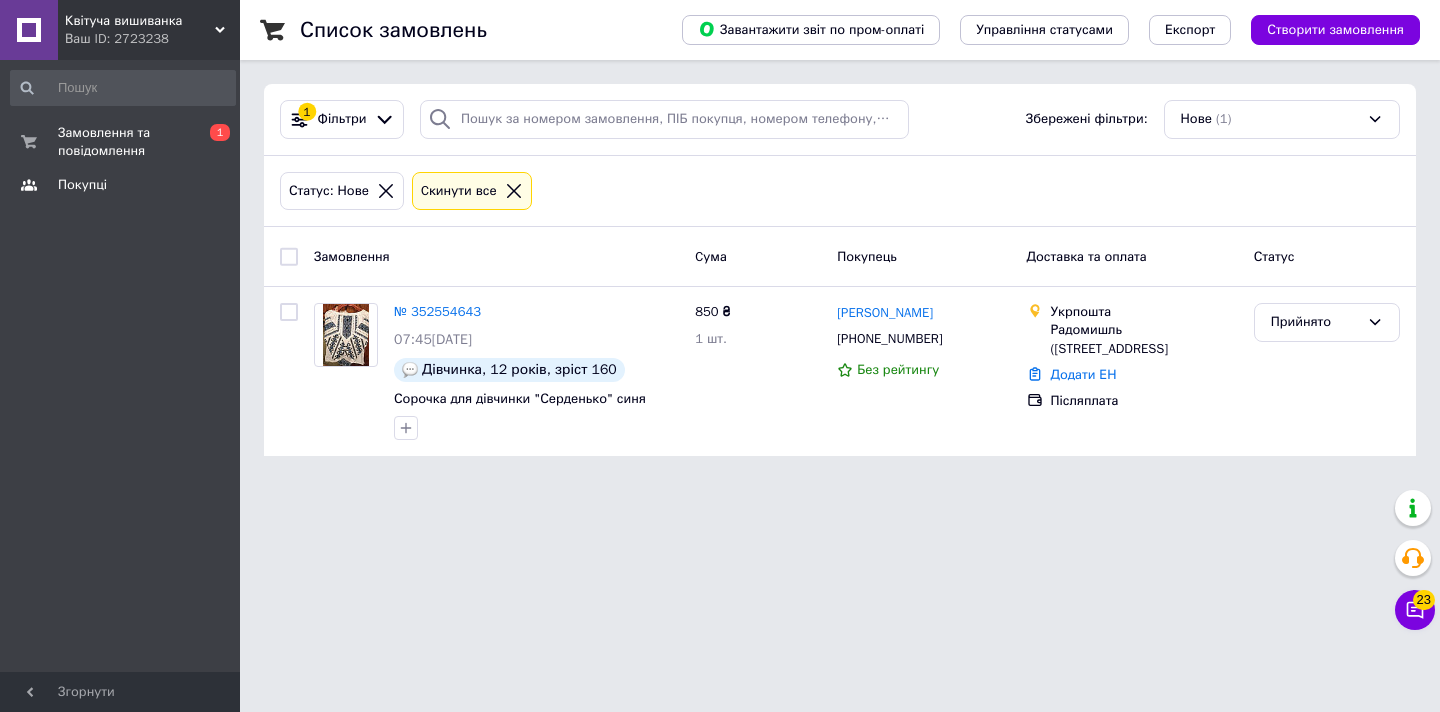 click on "Покупці" at bounding box center [82, 185] 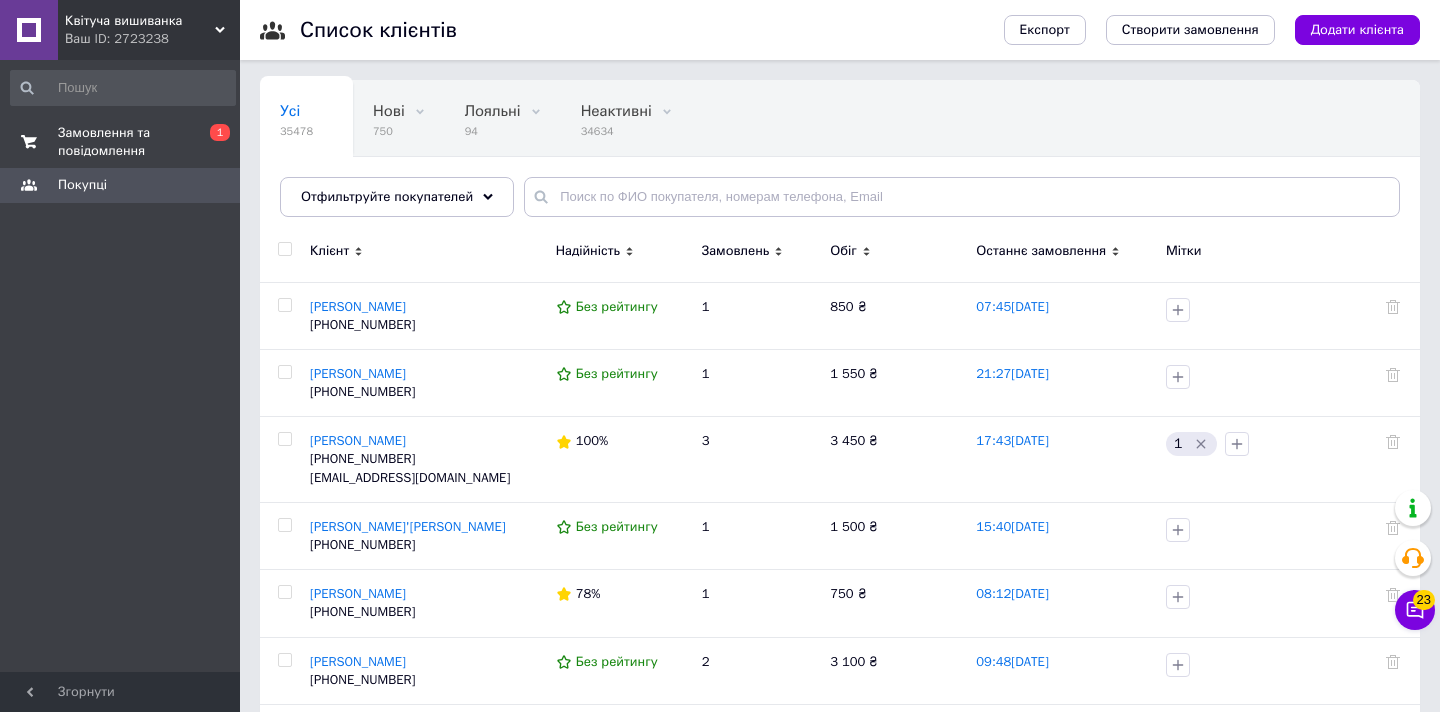 click on "Замовлення та повідомлення" at bounding box center (121, 142) 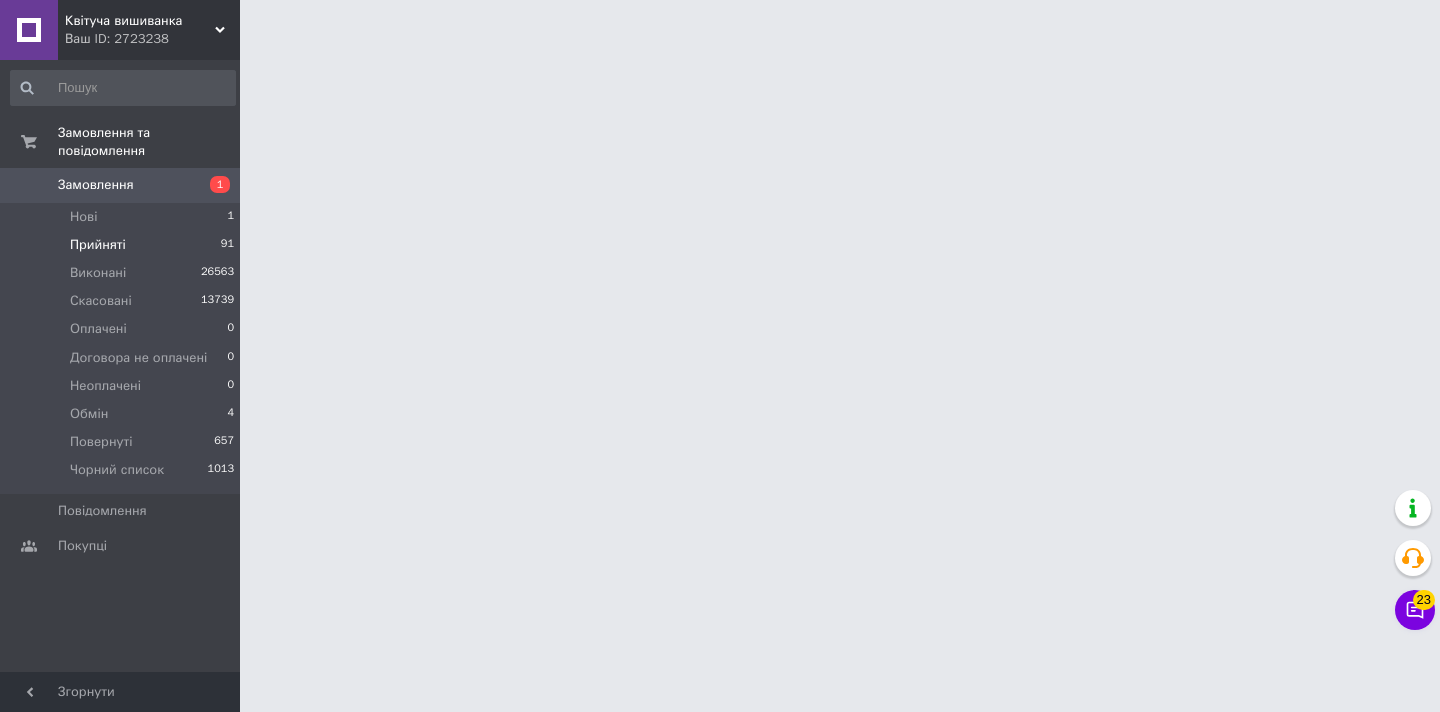 click on "Прийняті" at bounding box center (98, 245) 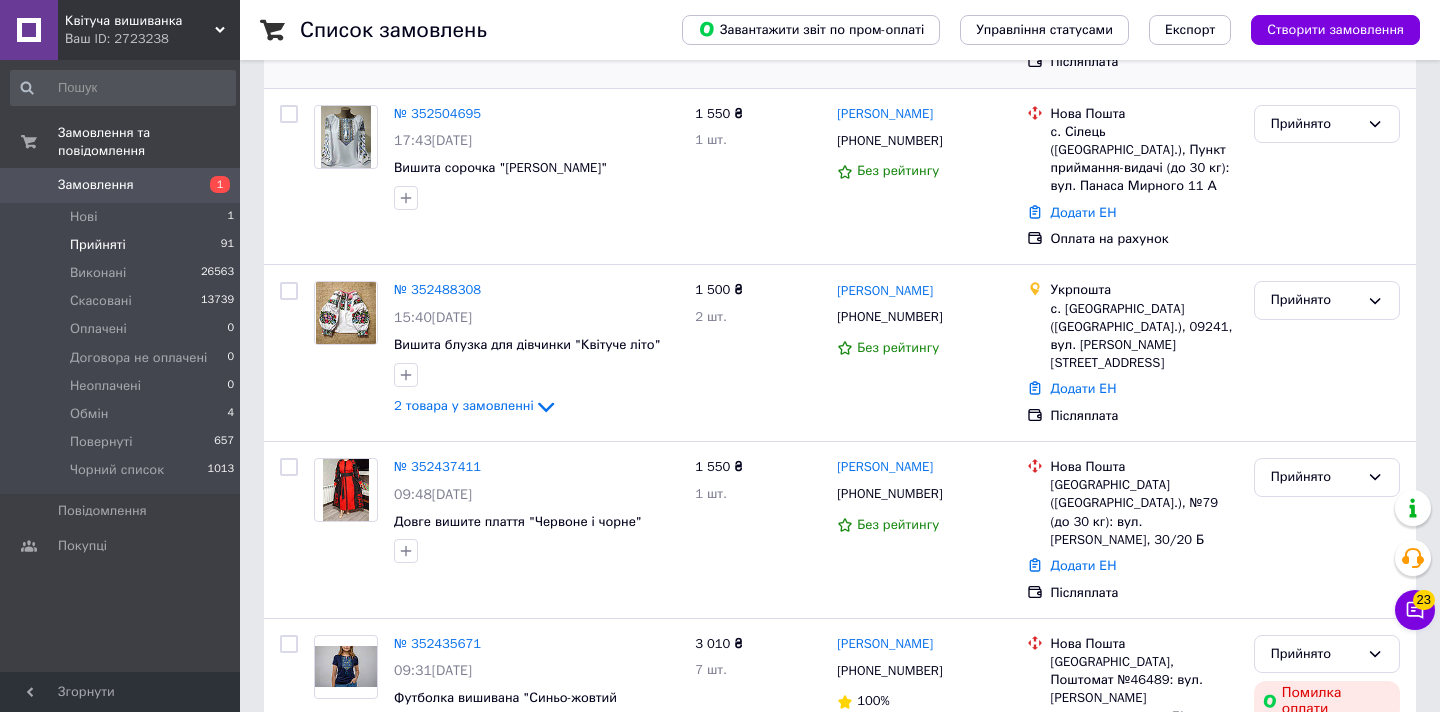 scroll, scrollTop: 0, scrollLeft: 0, axis: both 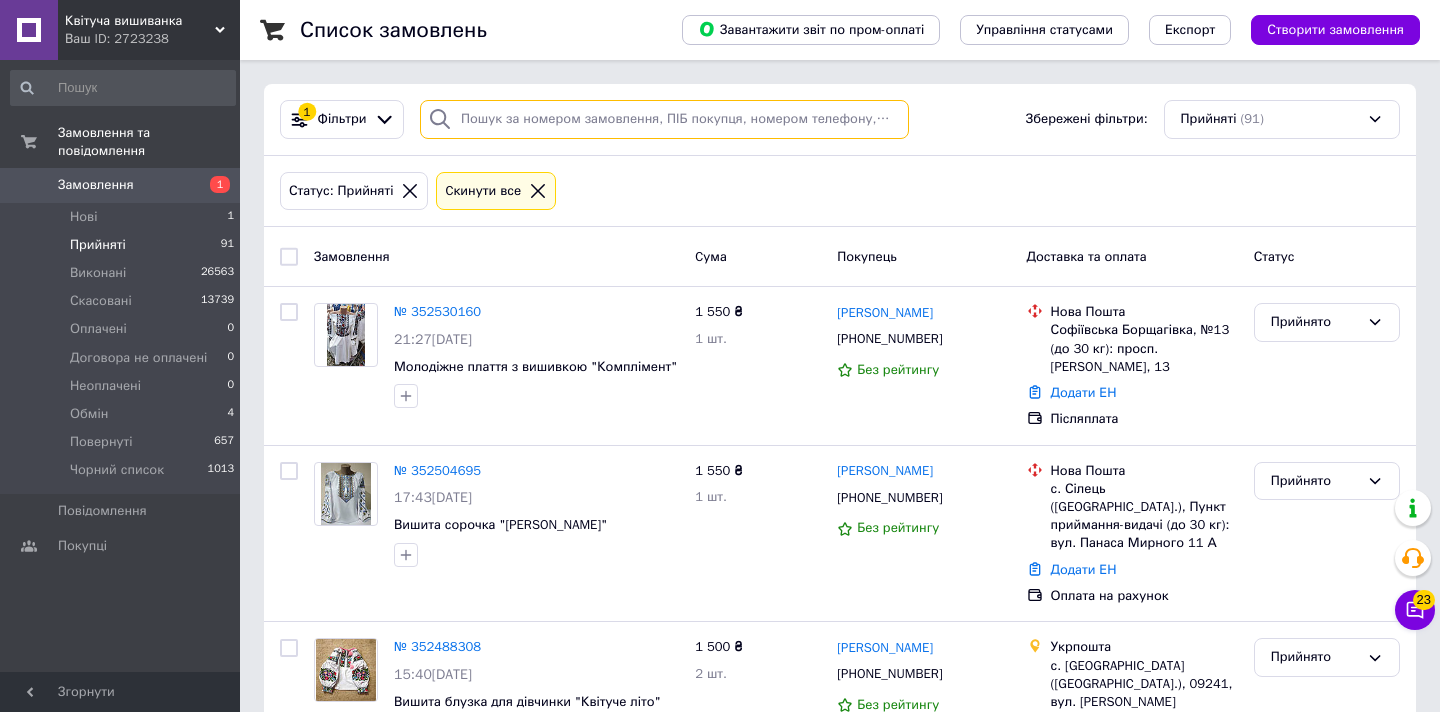 paste on "[PHONE_NUMBER]" 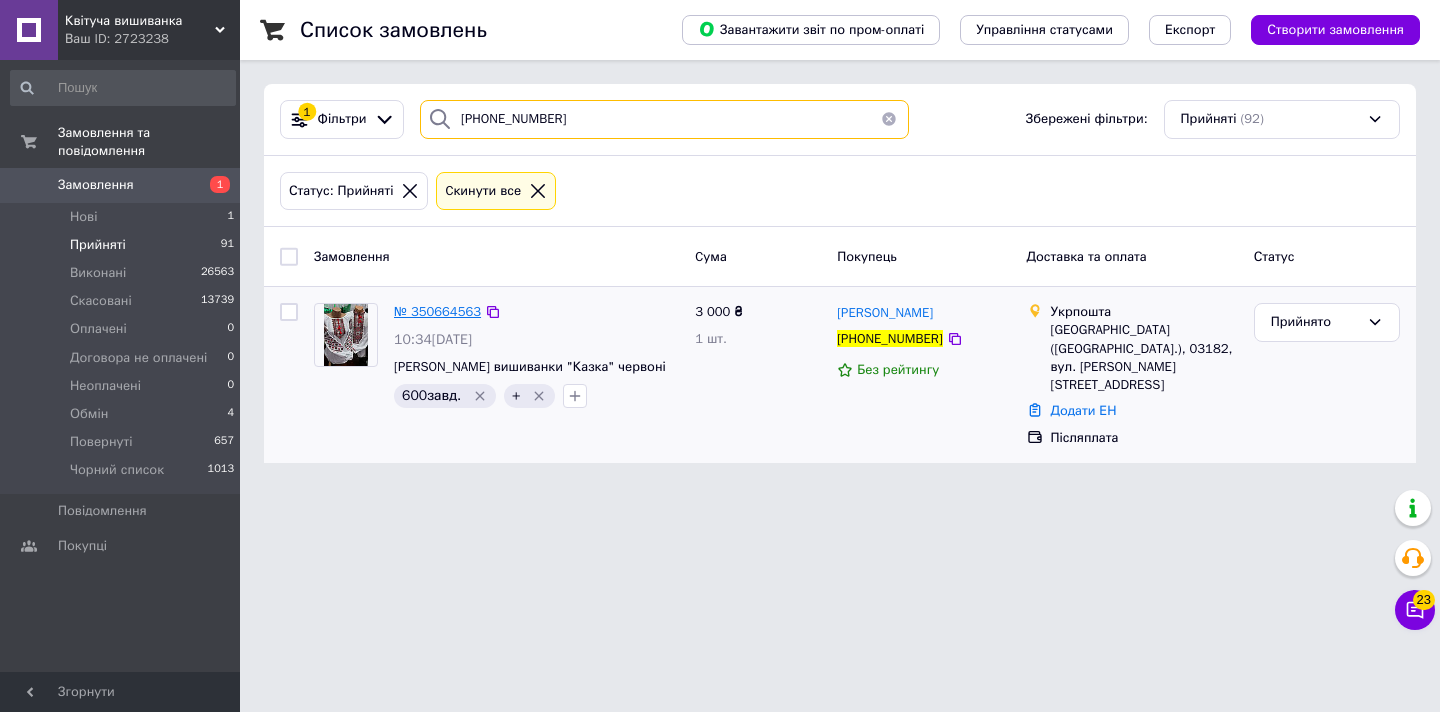 type on "[PHONE_NUMBER]" 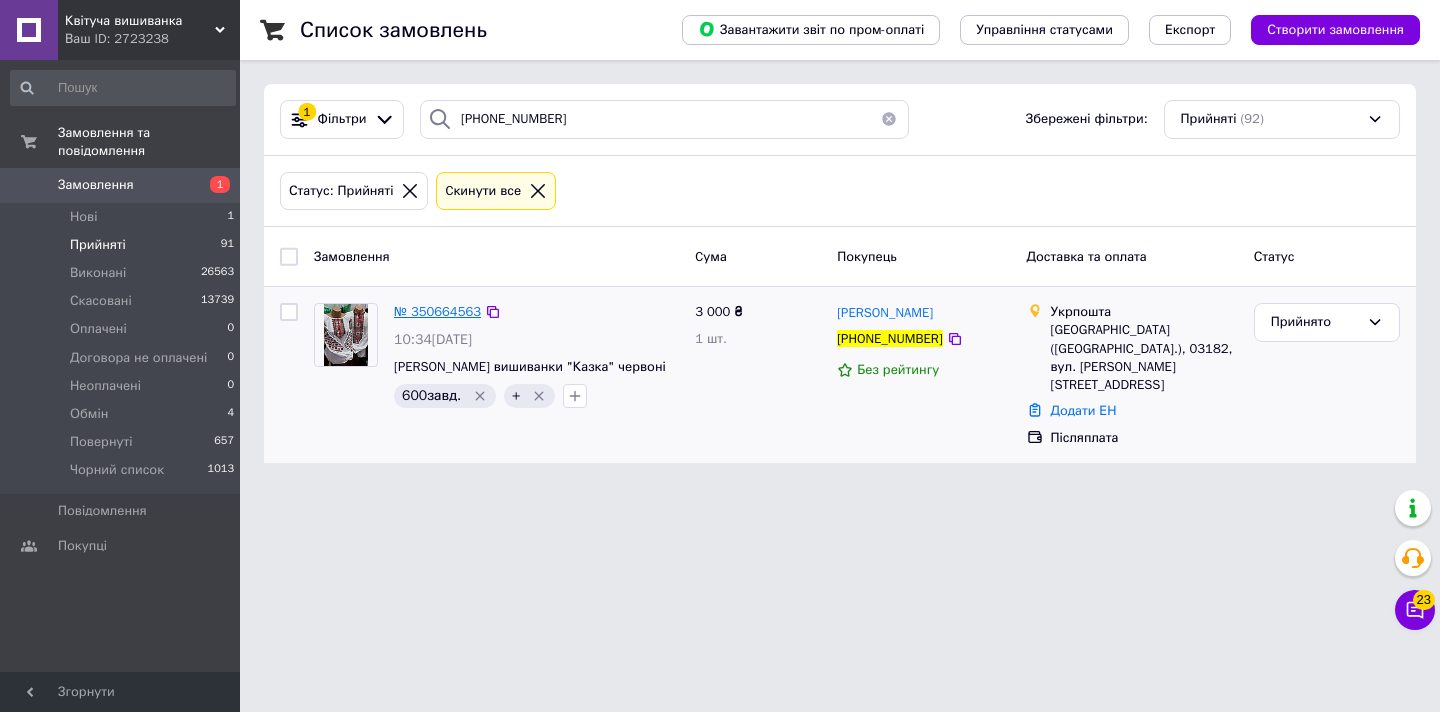 click on "№ 350664563" at bounding box center (437, 311) 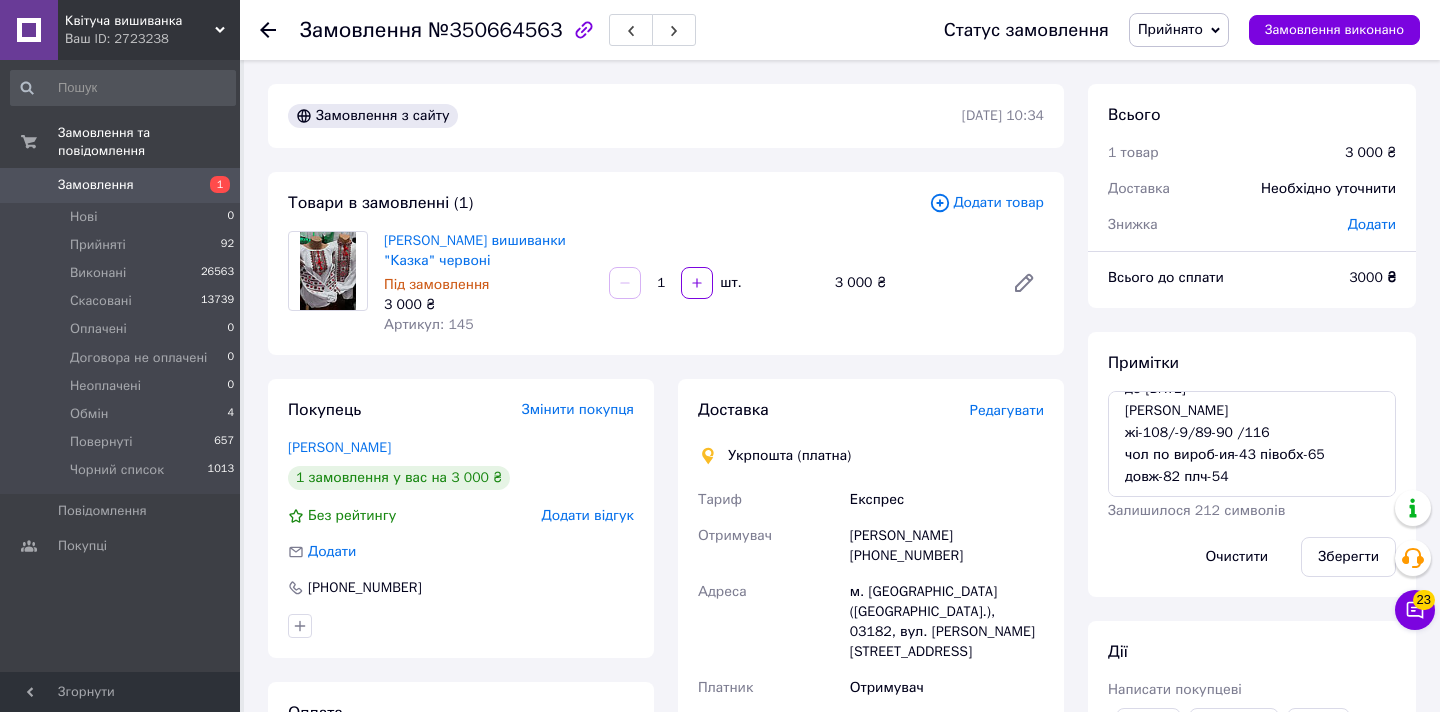 scroll, scrollTop: 0, scrollLeft: 0, axis: both 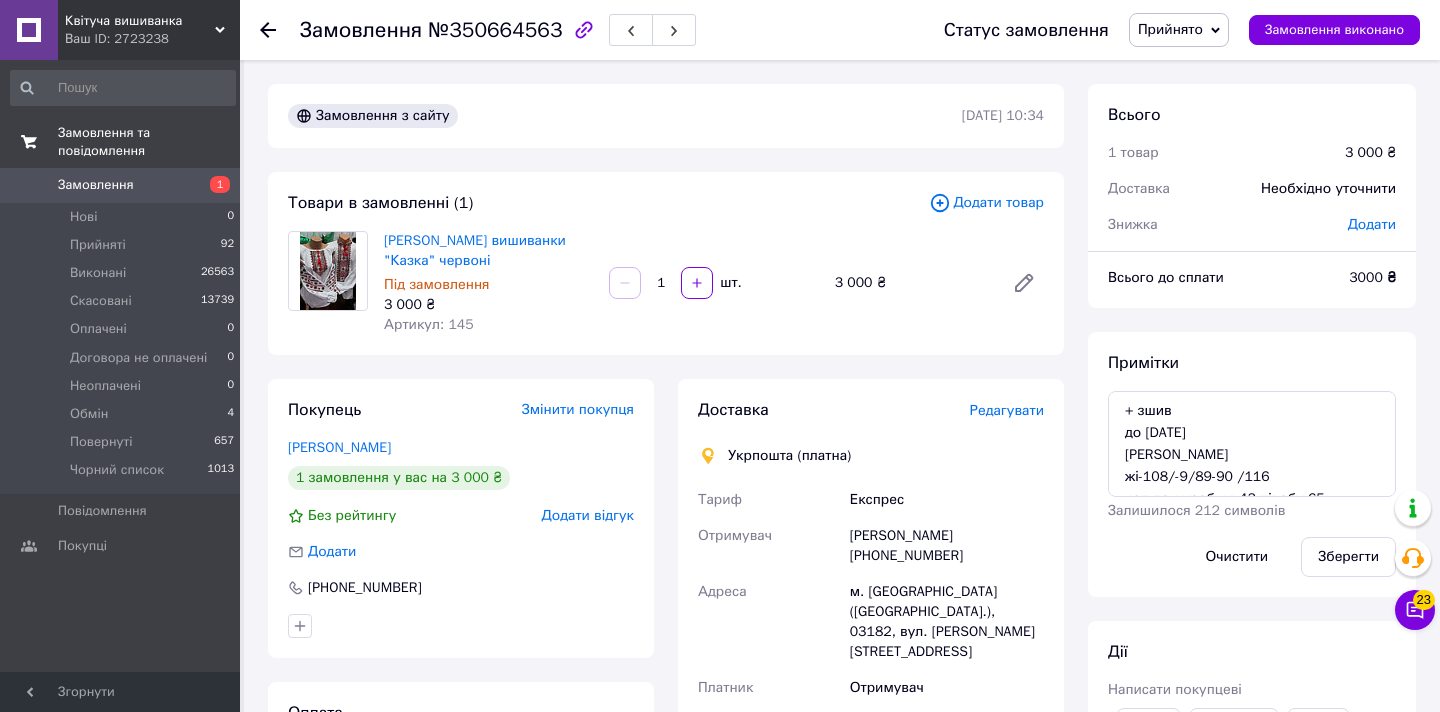 click on "Замовлення та повідомлення" at bounding box center [149, 142] 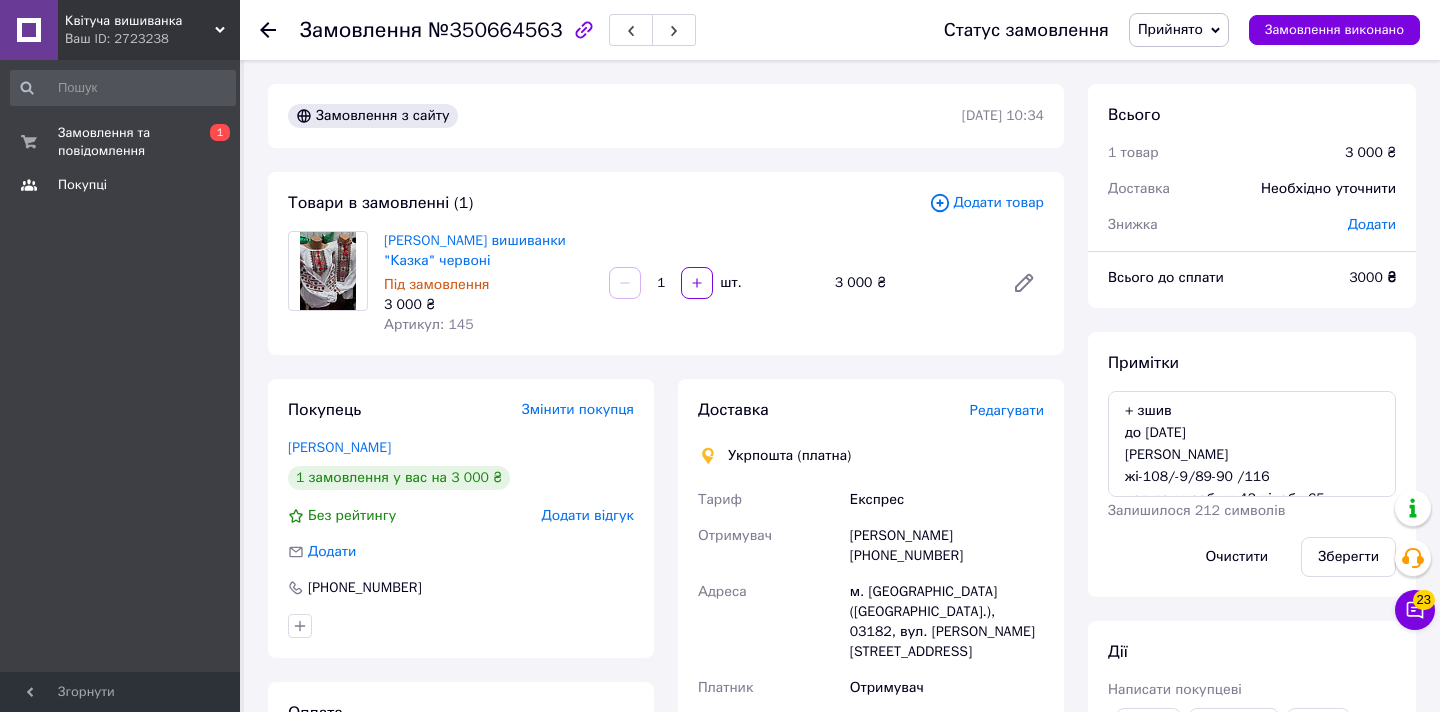 click on "Покупці" at bounding box center (82, 185) 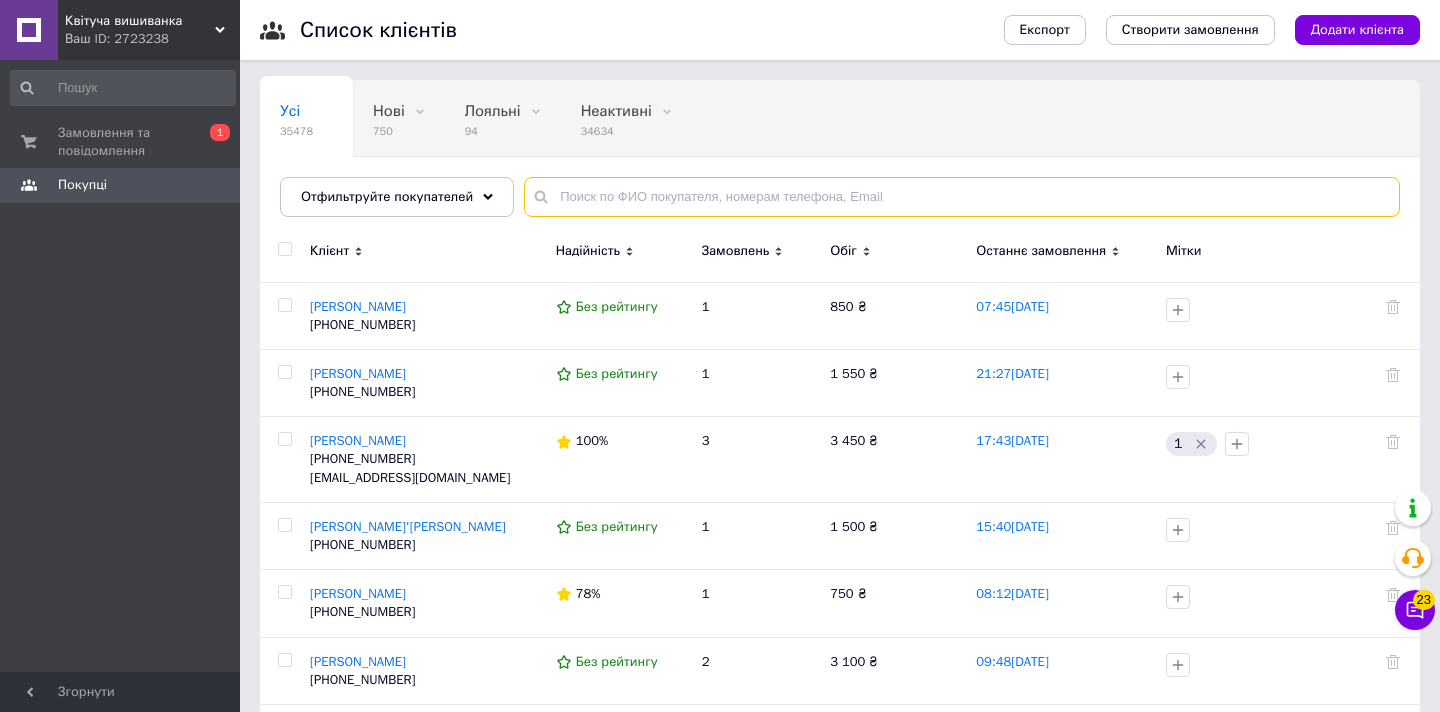 paste on "[PHONE_NUMBER]" 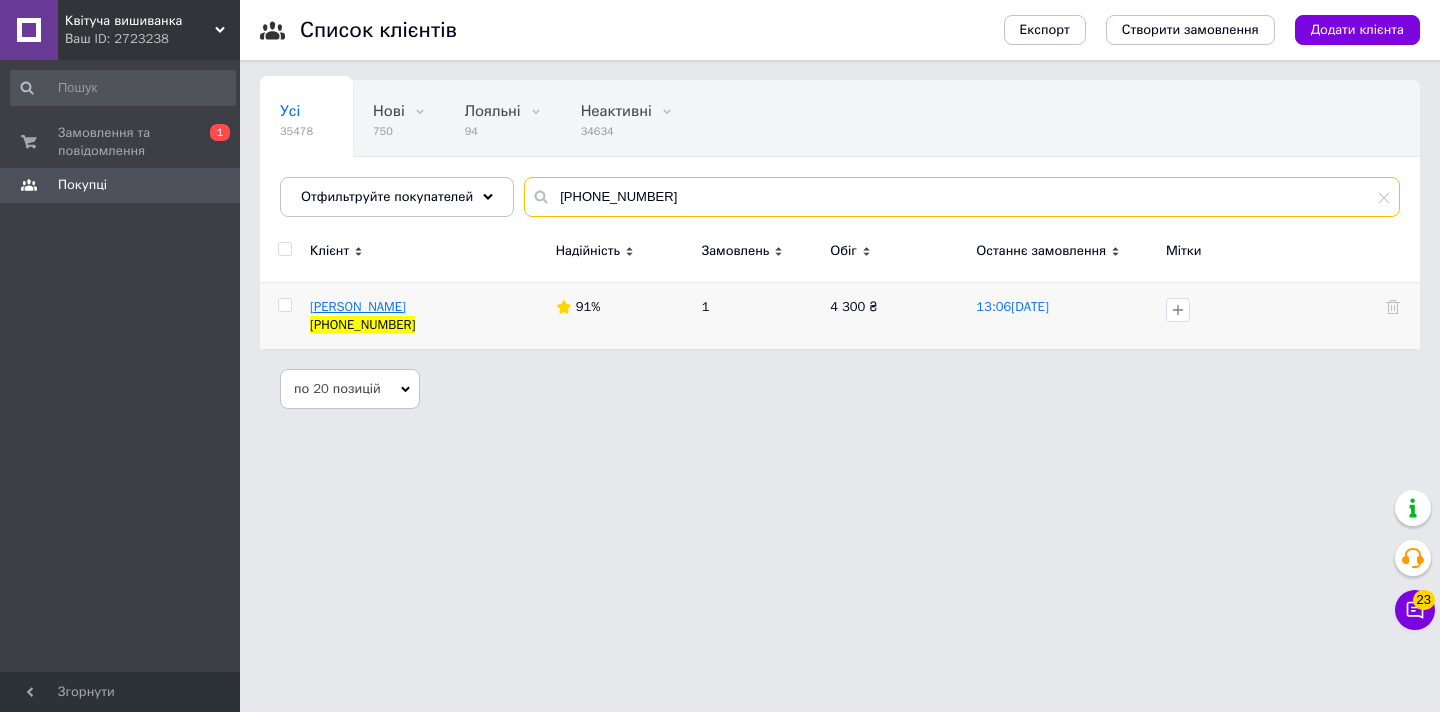 type on "[PHONE_NUMBER]" 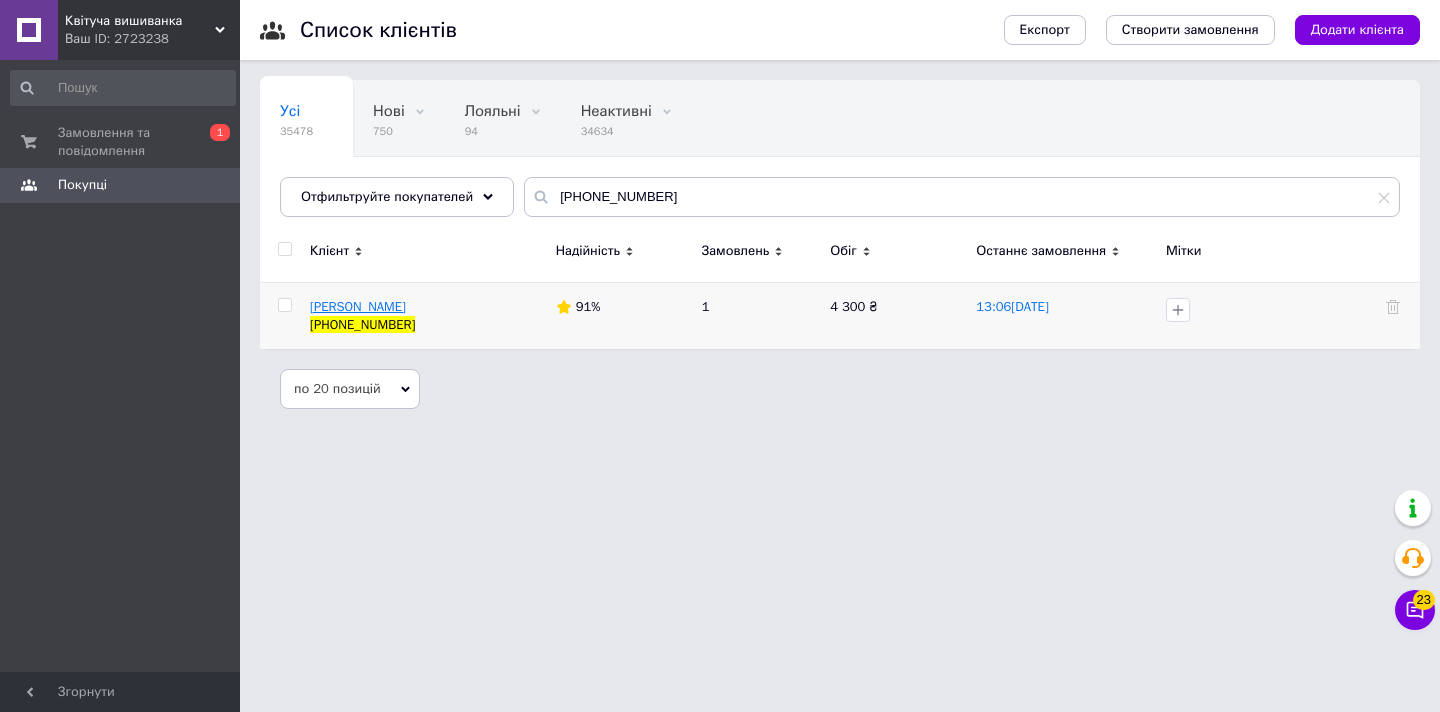 click on "[PERSON_NAME]" at bounding box center [358, 306] 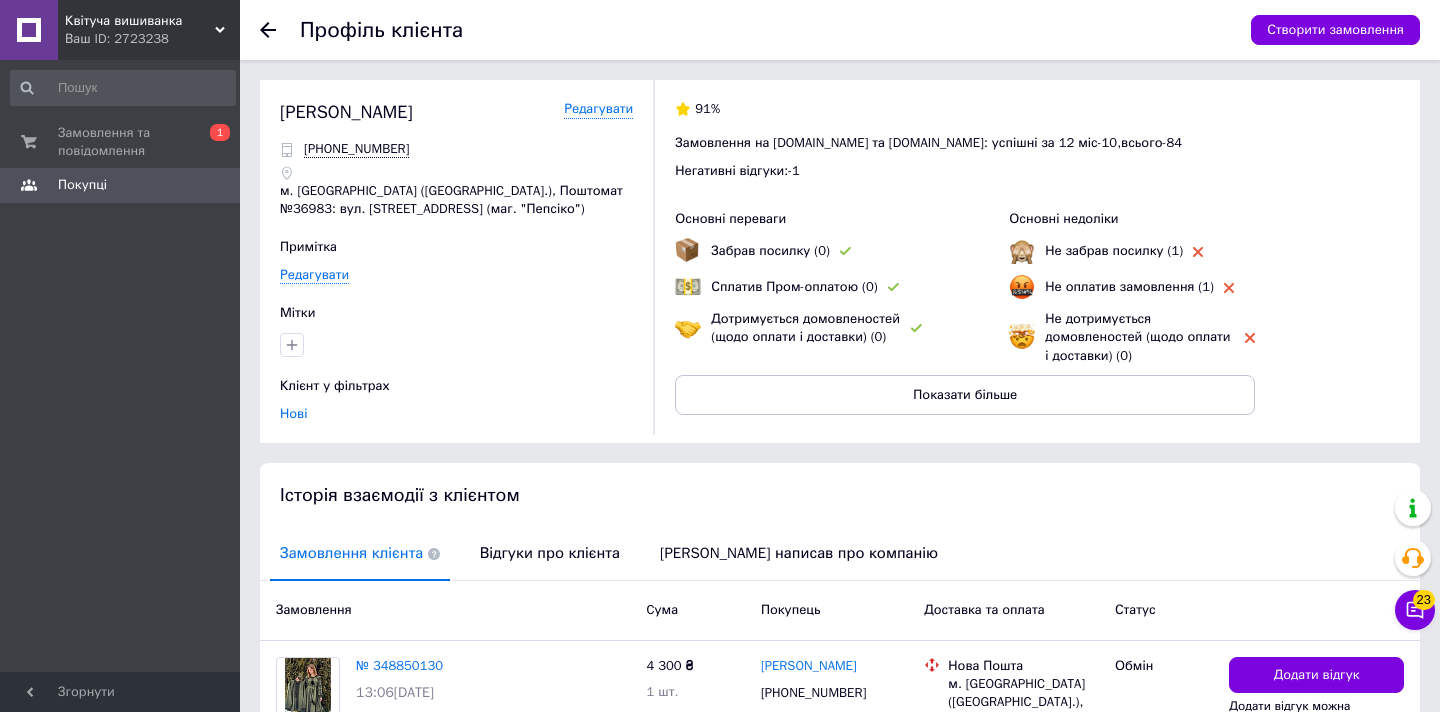 scroll, scrollTop: 212, scrollLeft: 0, axis: vertical 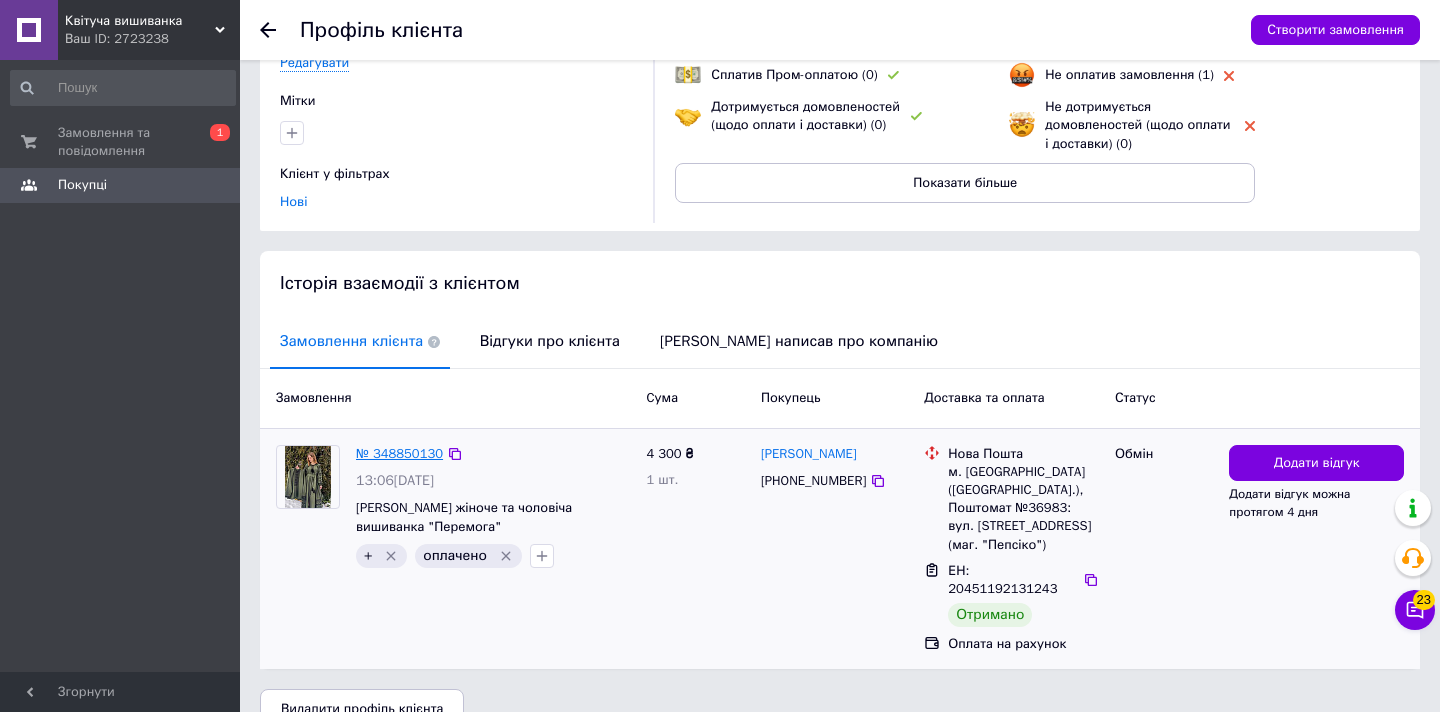 click on "№ 348850130" at bounding box center [399, 453] 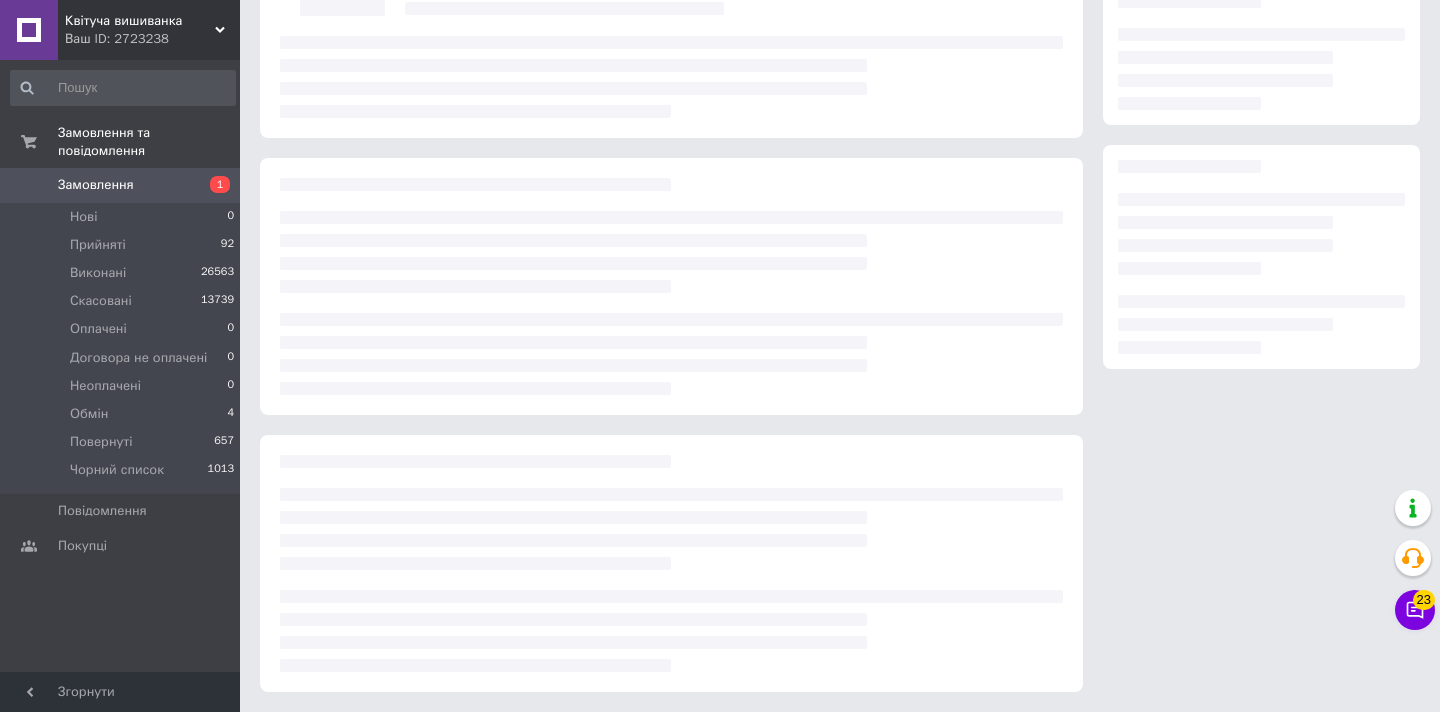 scroll, scrollTop: 0, scrollLeft: 0, axis: both 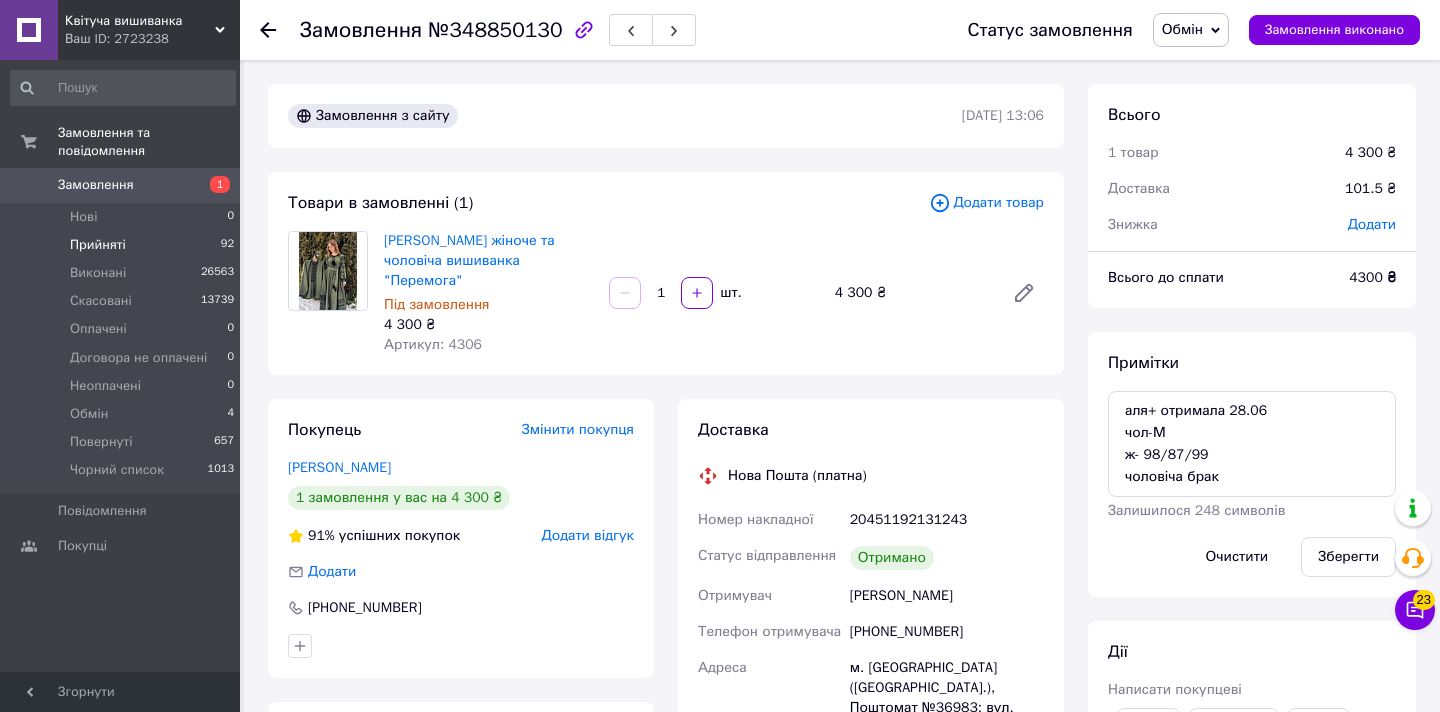 click on "Прийняті 92" at bounding box center [123, 245] 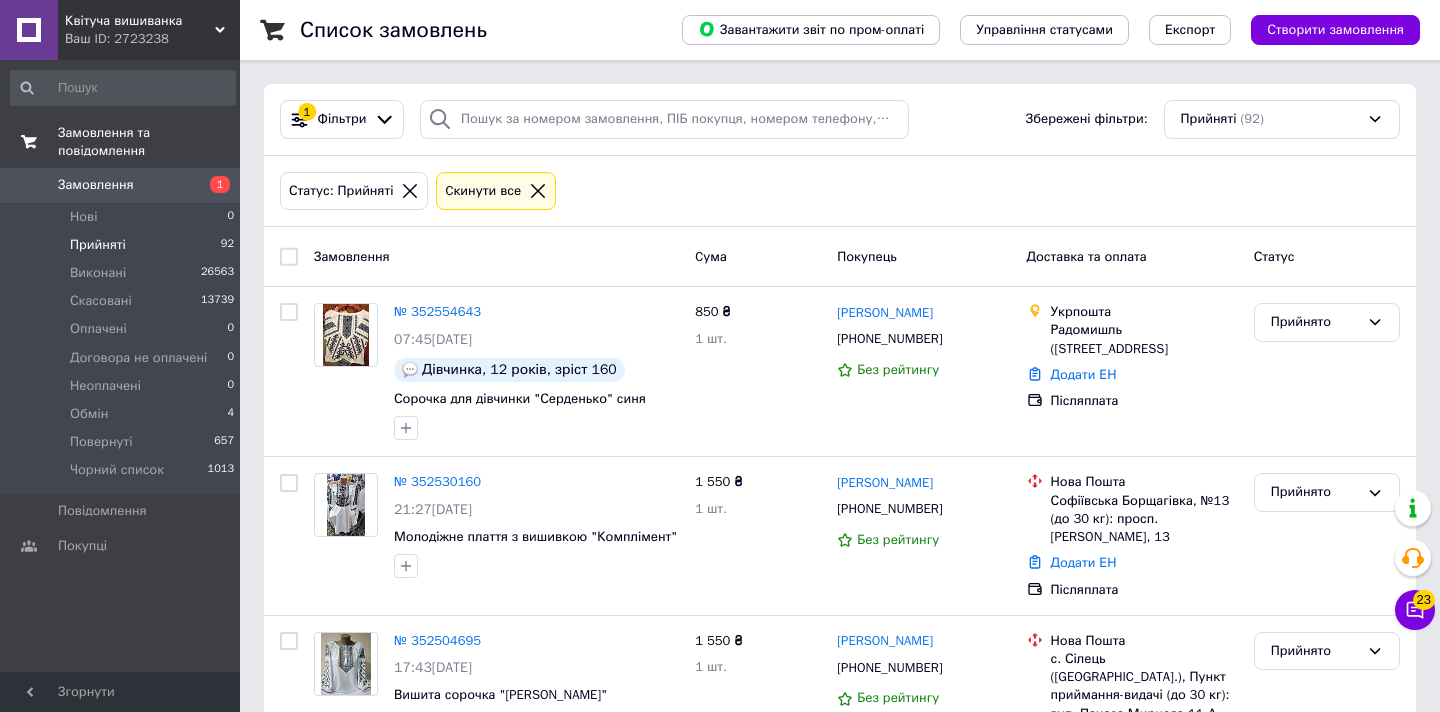 click on "Замовлення та повідомлення" at bounding box center (149, 142) 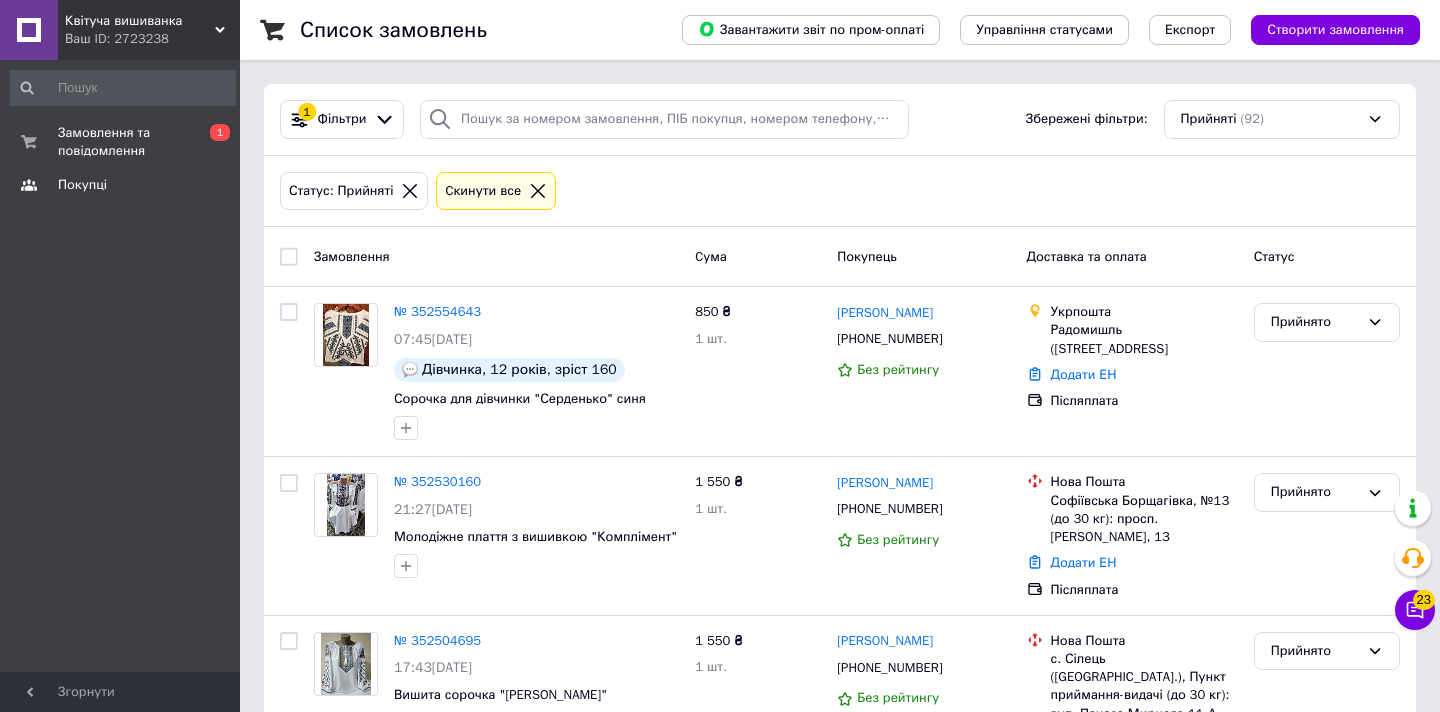 click on "Покупці" at bounding box center (82, 185) 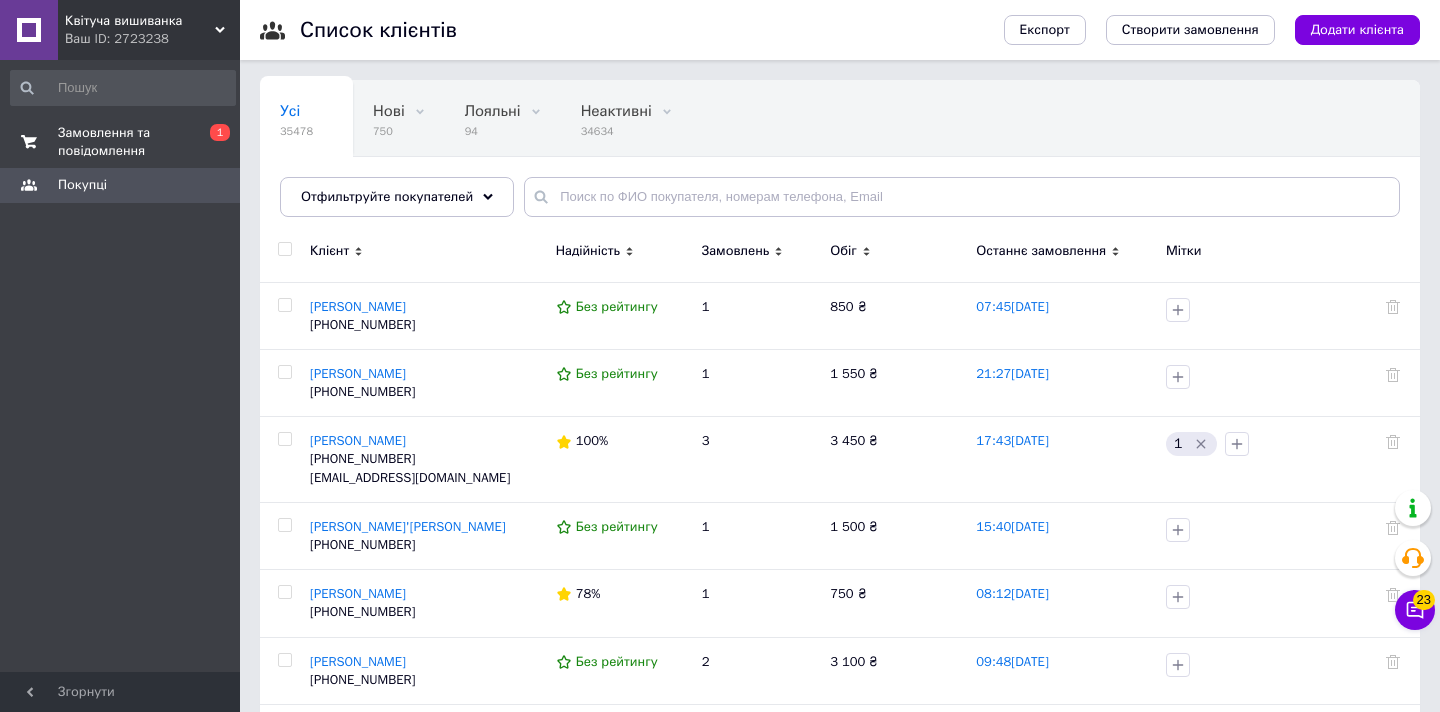 click on "Замовлення та повідомлення" at bounding box center [121, 142] 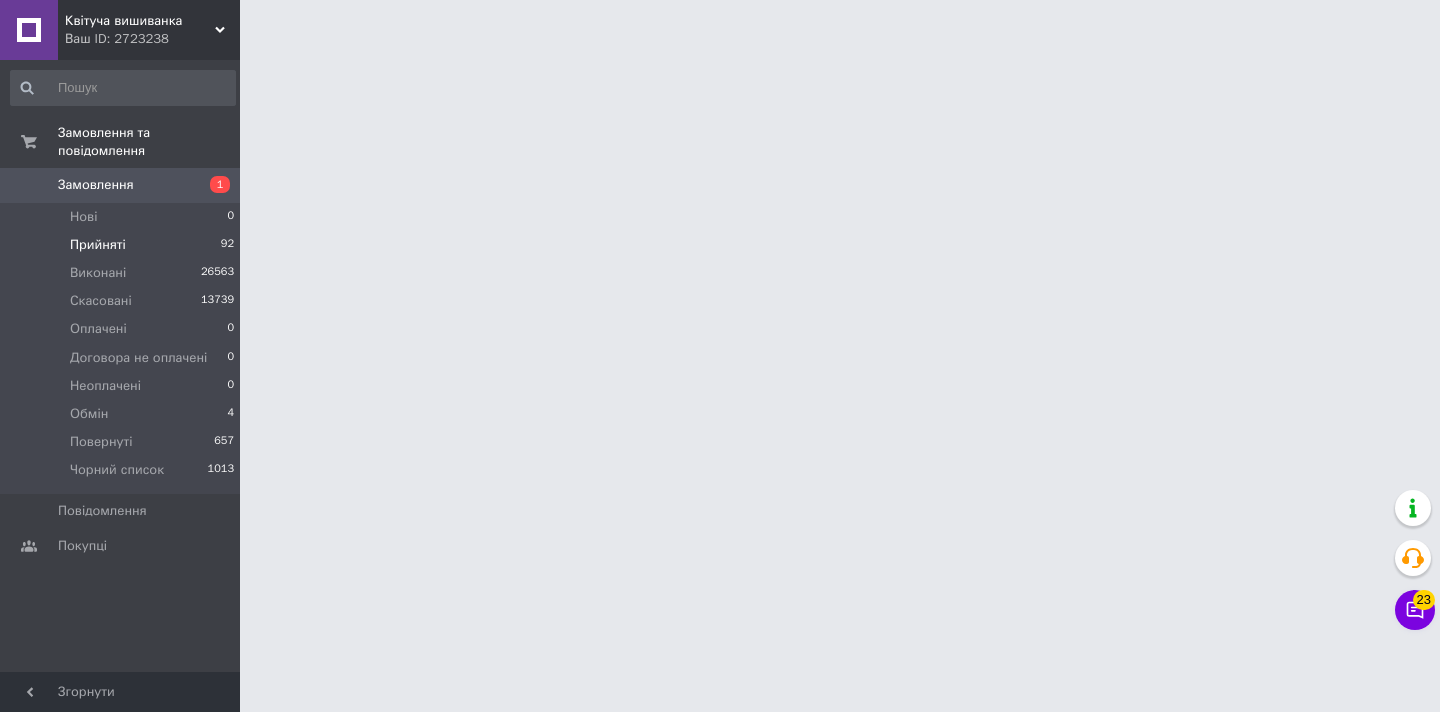 click on "Прийняті" at bounding box center (98, 245) 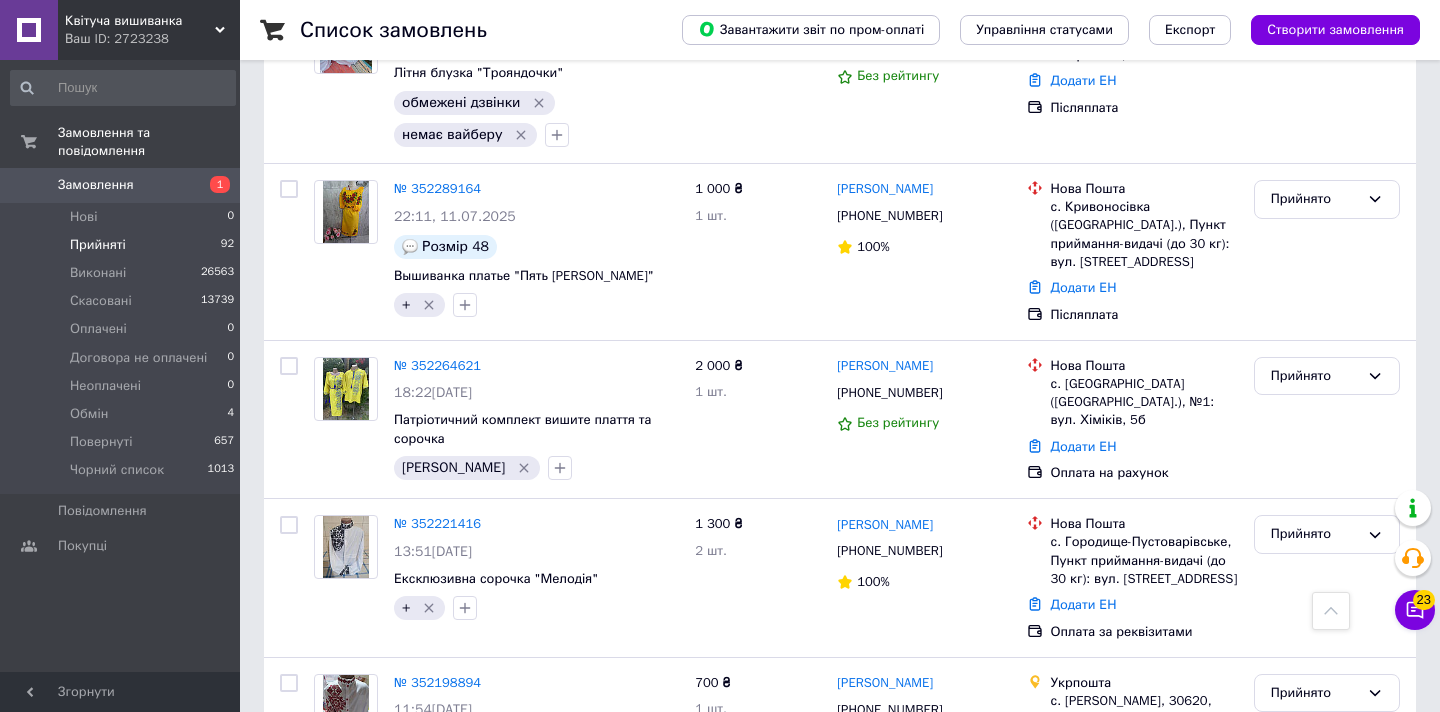 scroll, scrollTop: 2032, scrollLeft: 0, axis: vertical 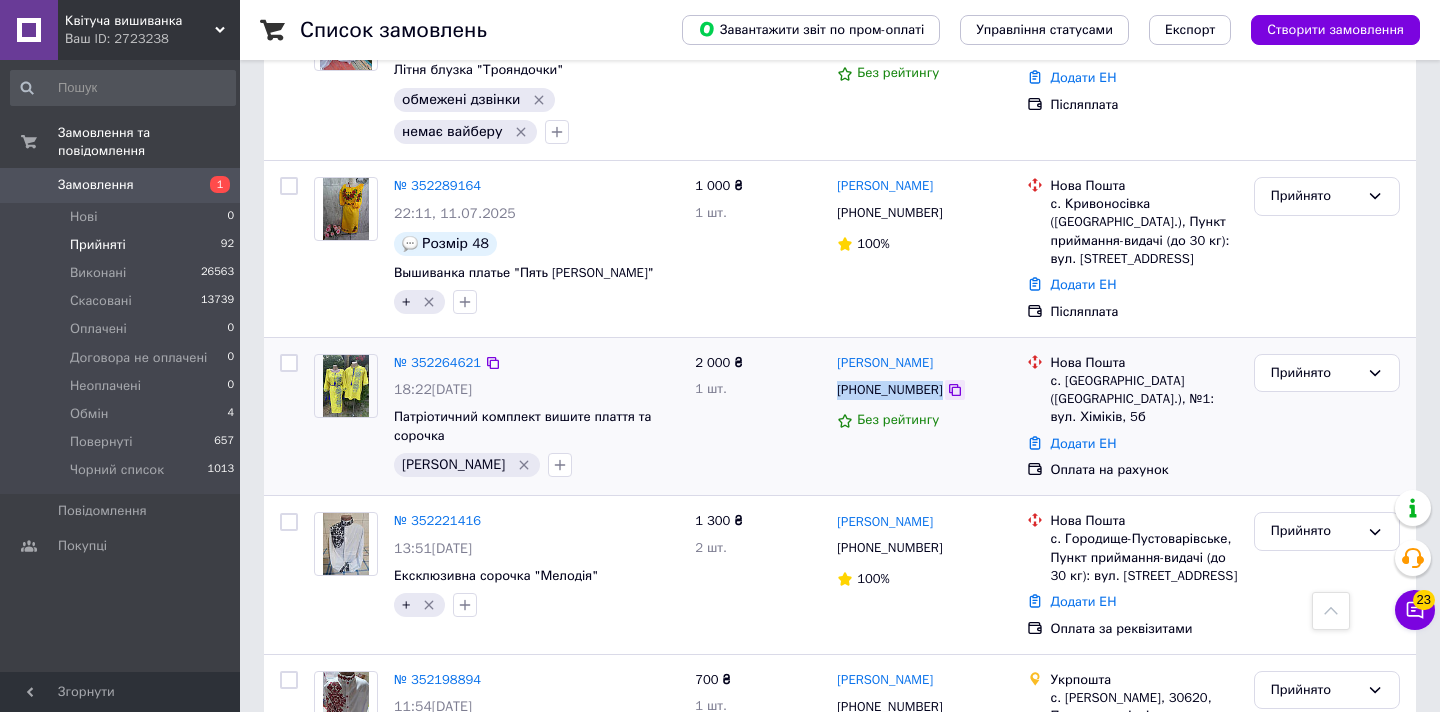 drag, startPoint x: 837, startPoint y: 339, endPoint x: 944, endPoint y: 343, distance: 107.07474 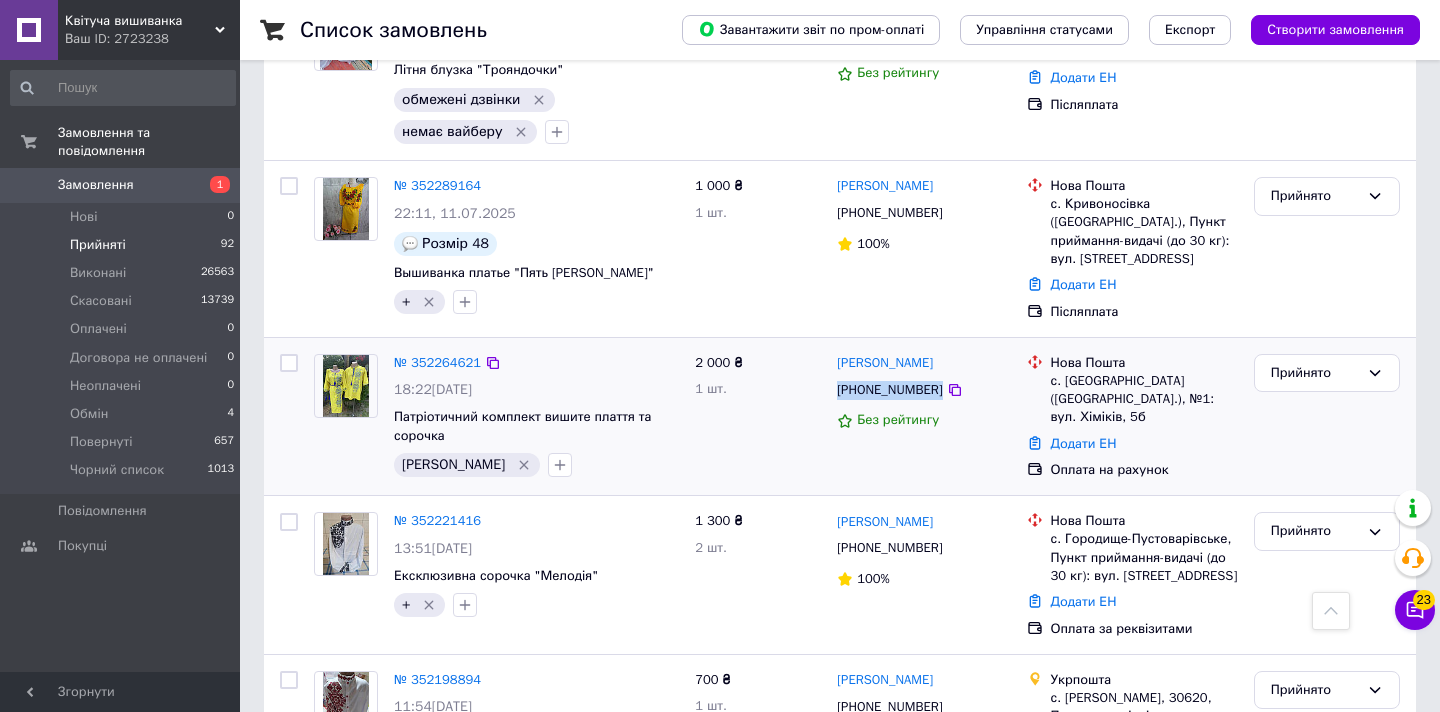 copy on "[PHONE_NUMBER]" 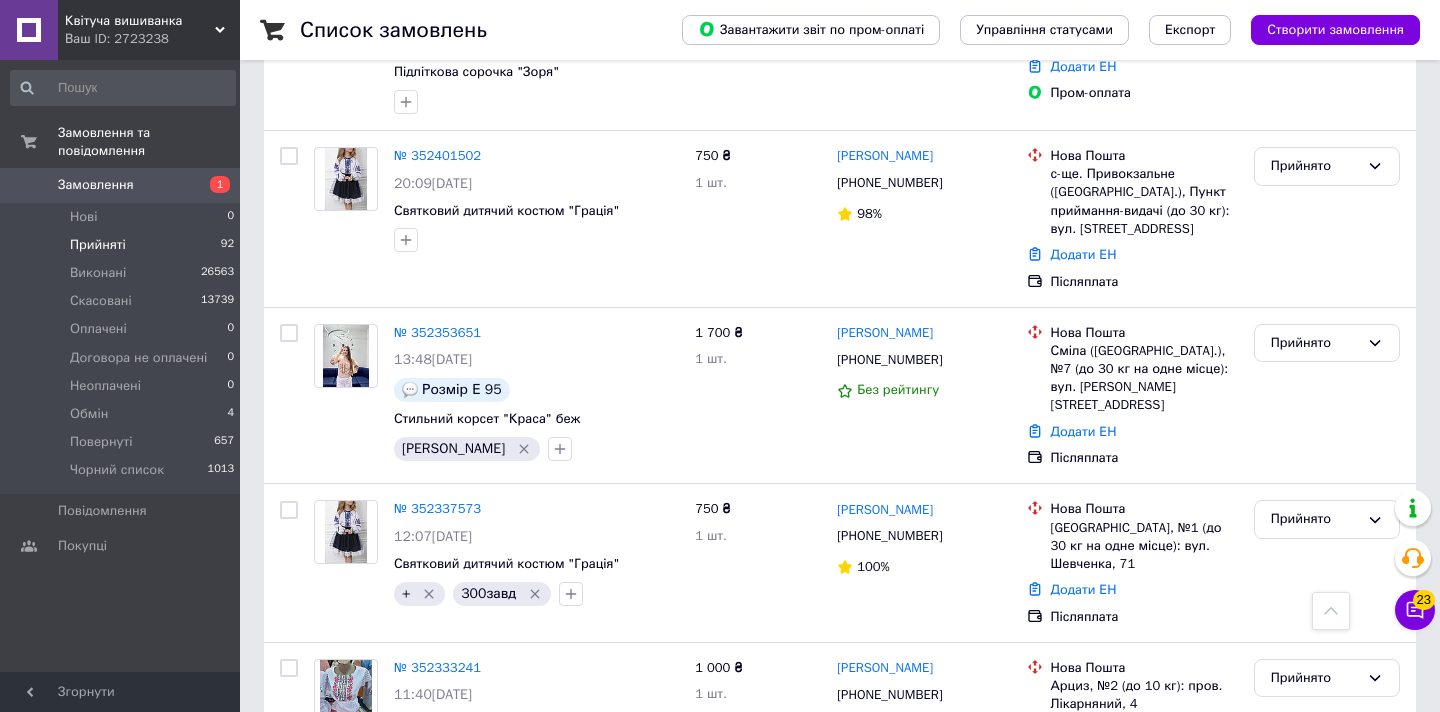 scroll, scrollTop: 0, scrollLeft: 0, axis: both 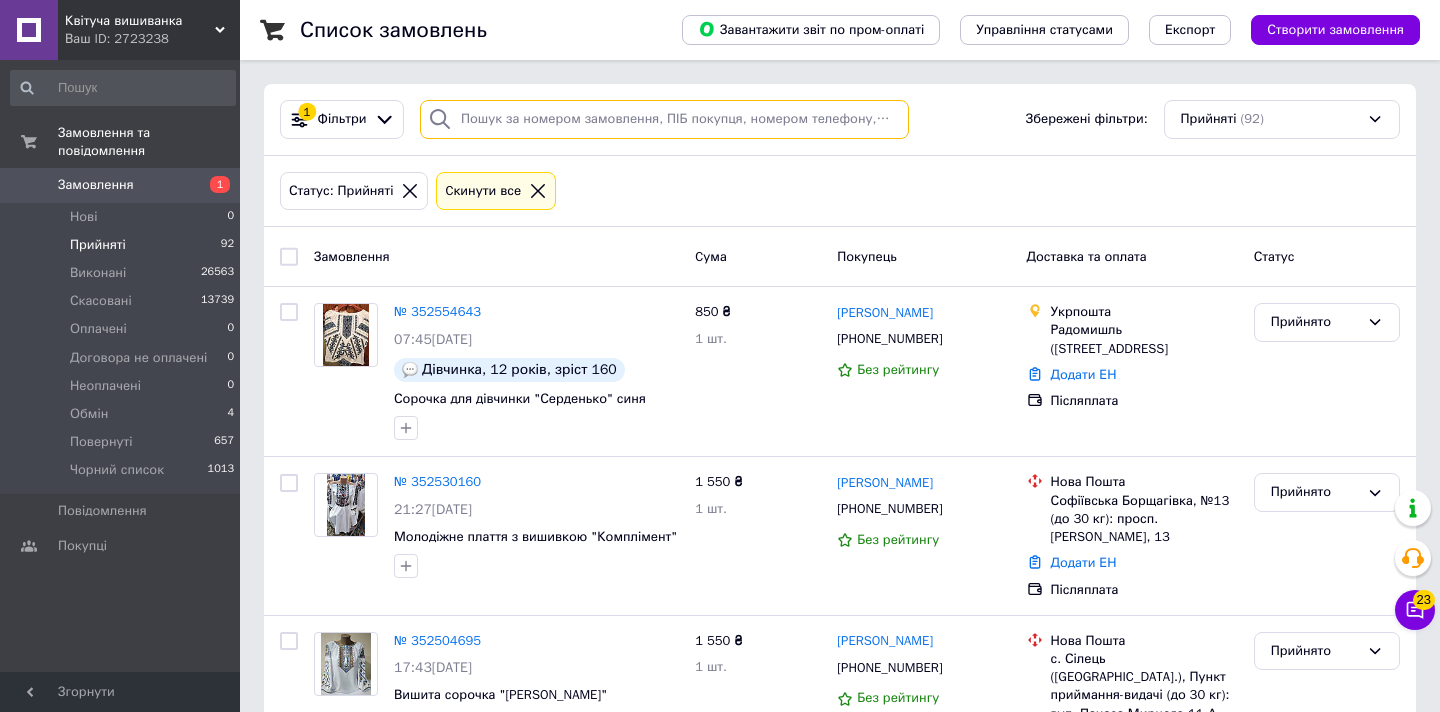 paste on "[PHONE_NUMBER]" 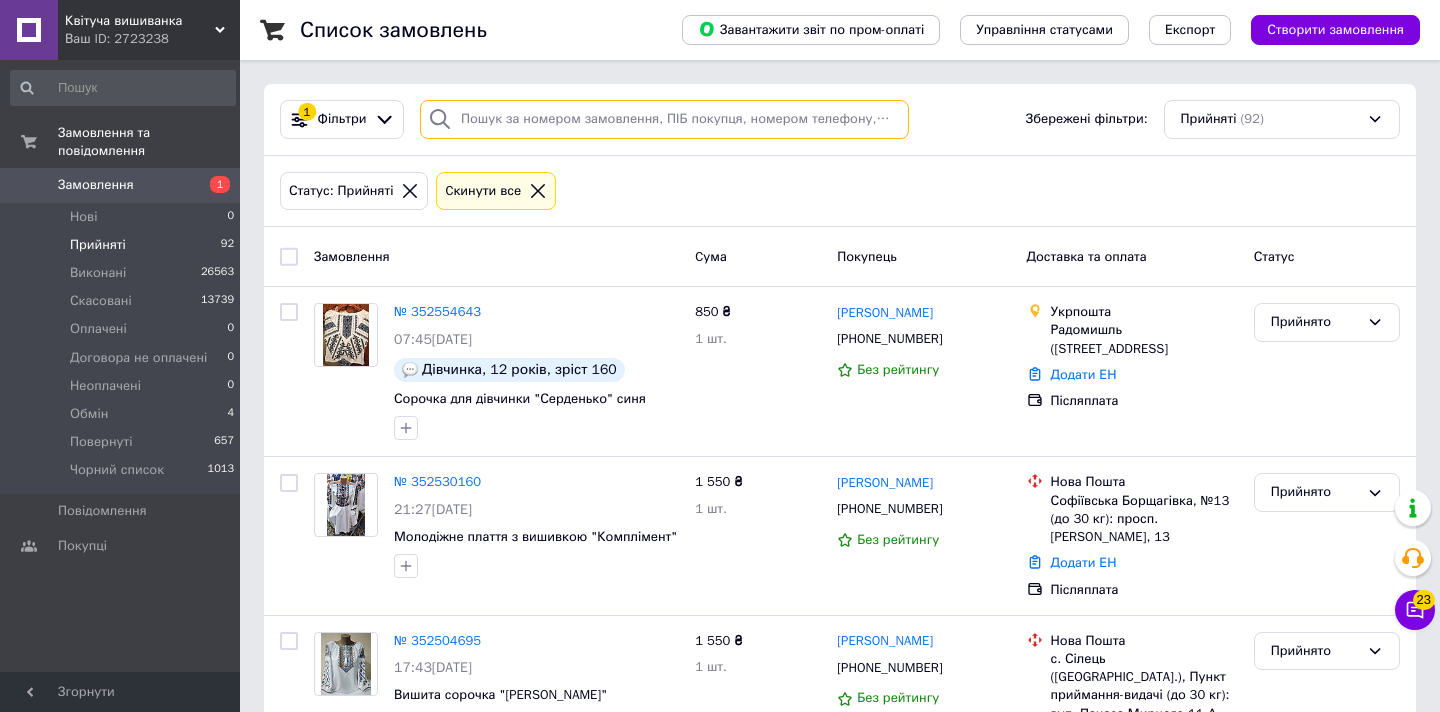 type on "[PHONE_NUMBER]" 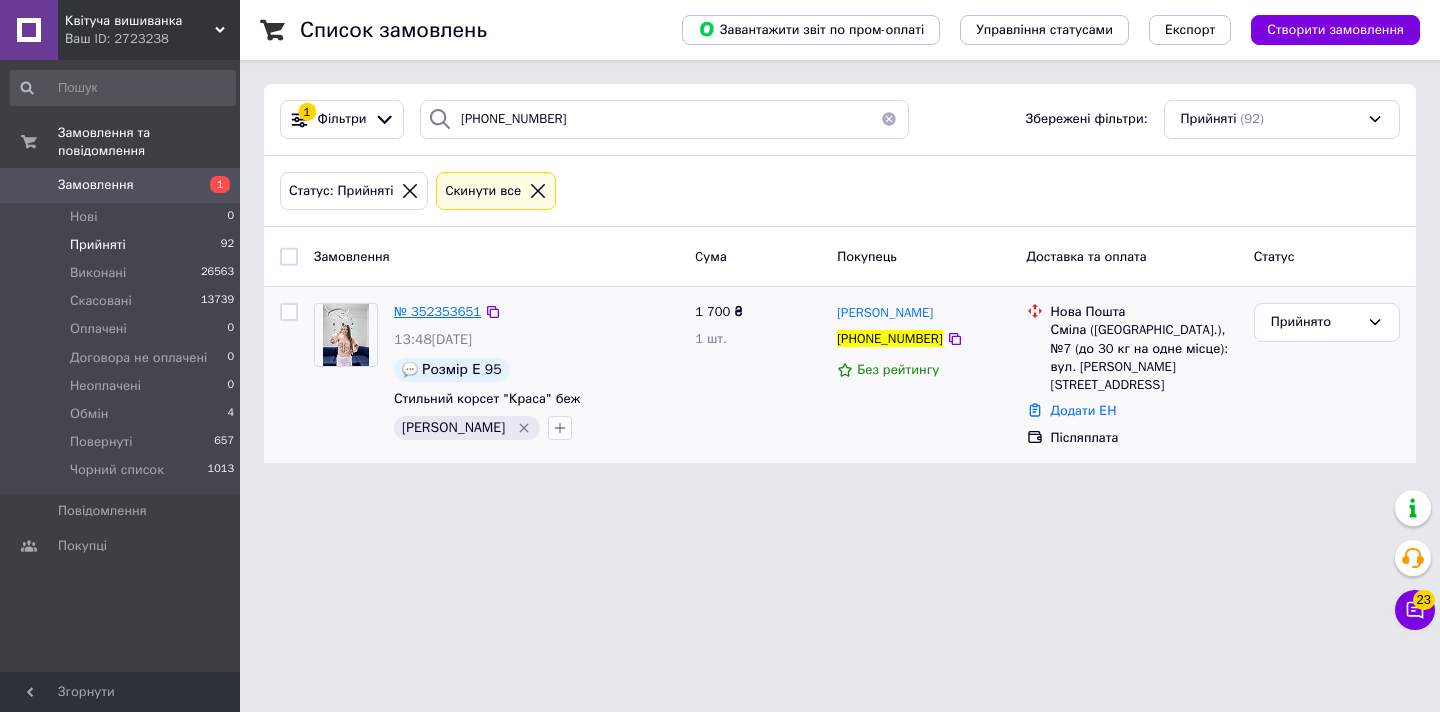 click on "№ 352353651" at bounding box center (437, 311) 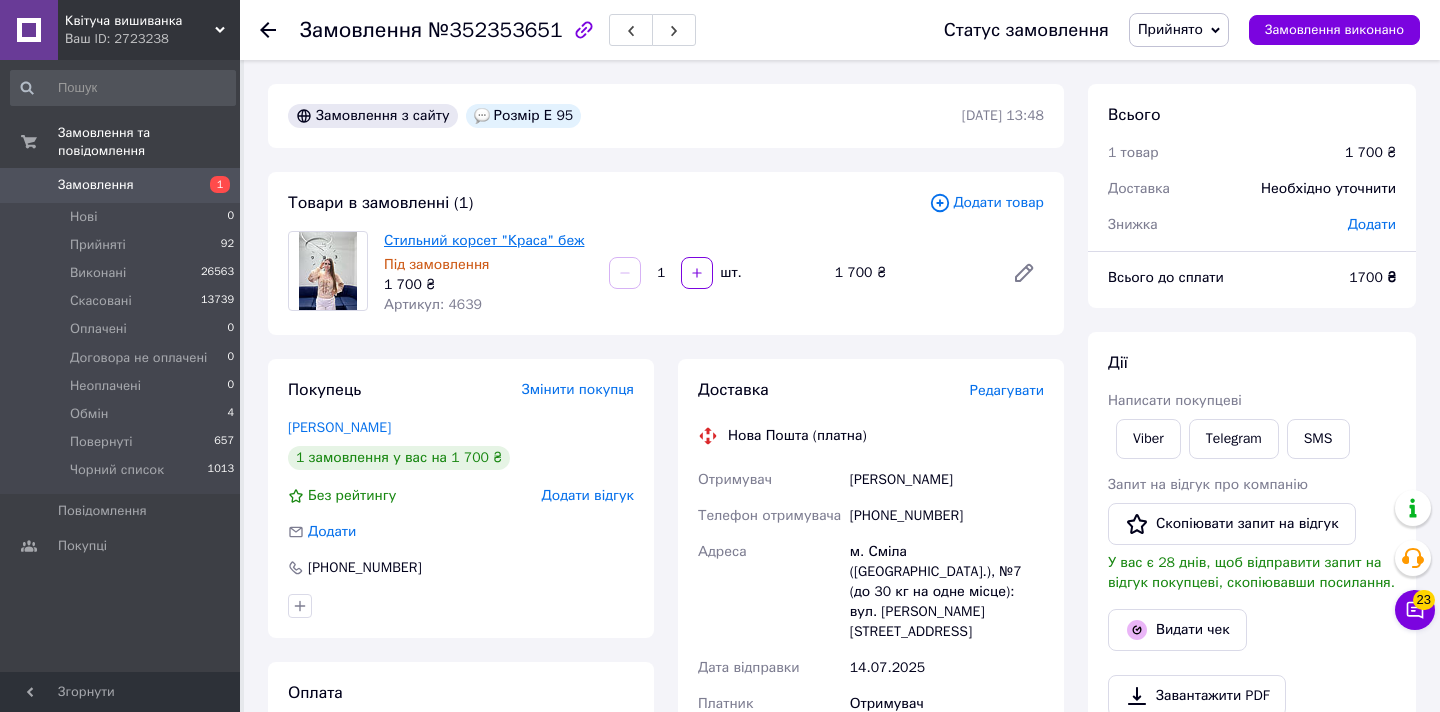 click on "Стильний корсет "Краса" беж" at bounding box center (484, 240) 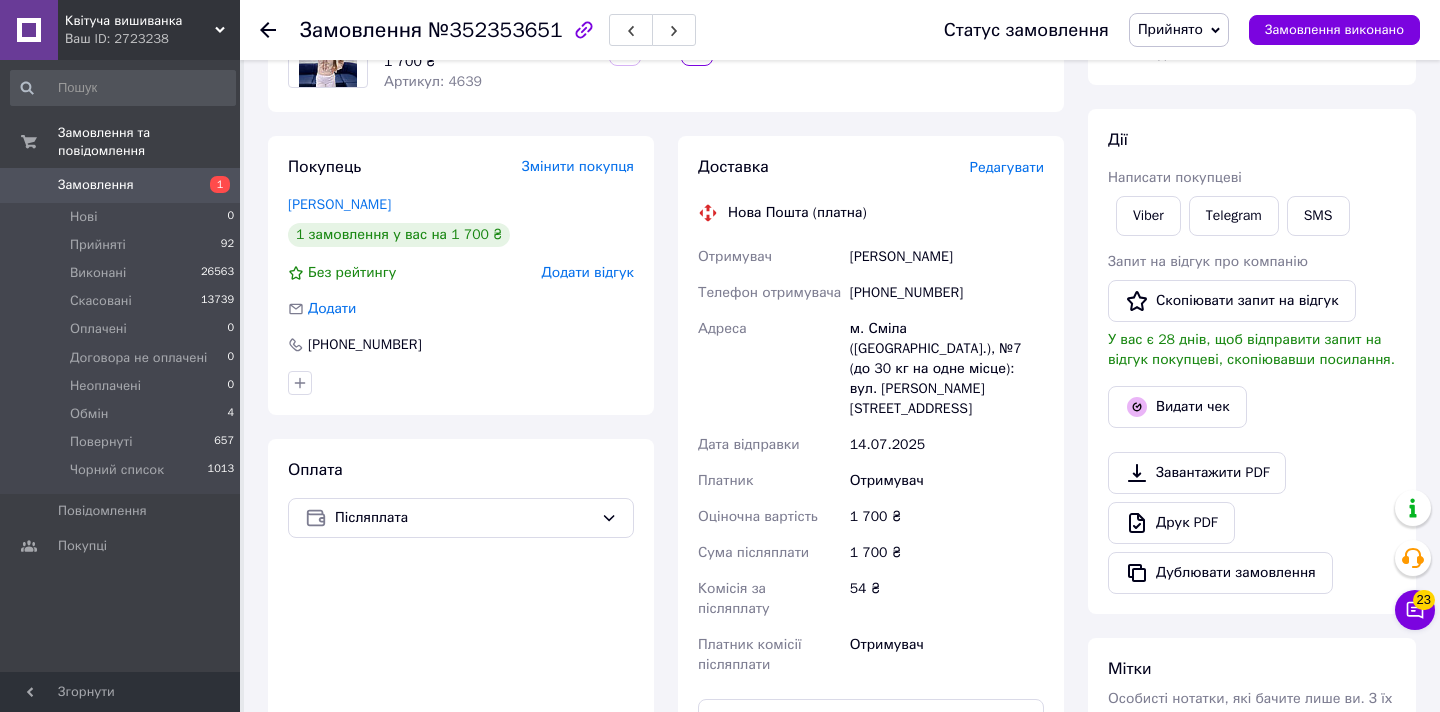 scroll, scrollTop: 205, scrollLeft: 0, axis: vertical 